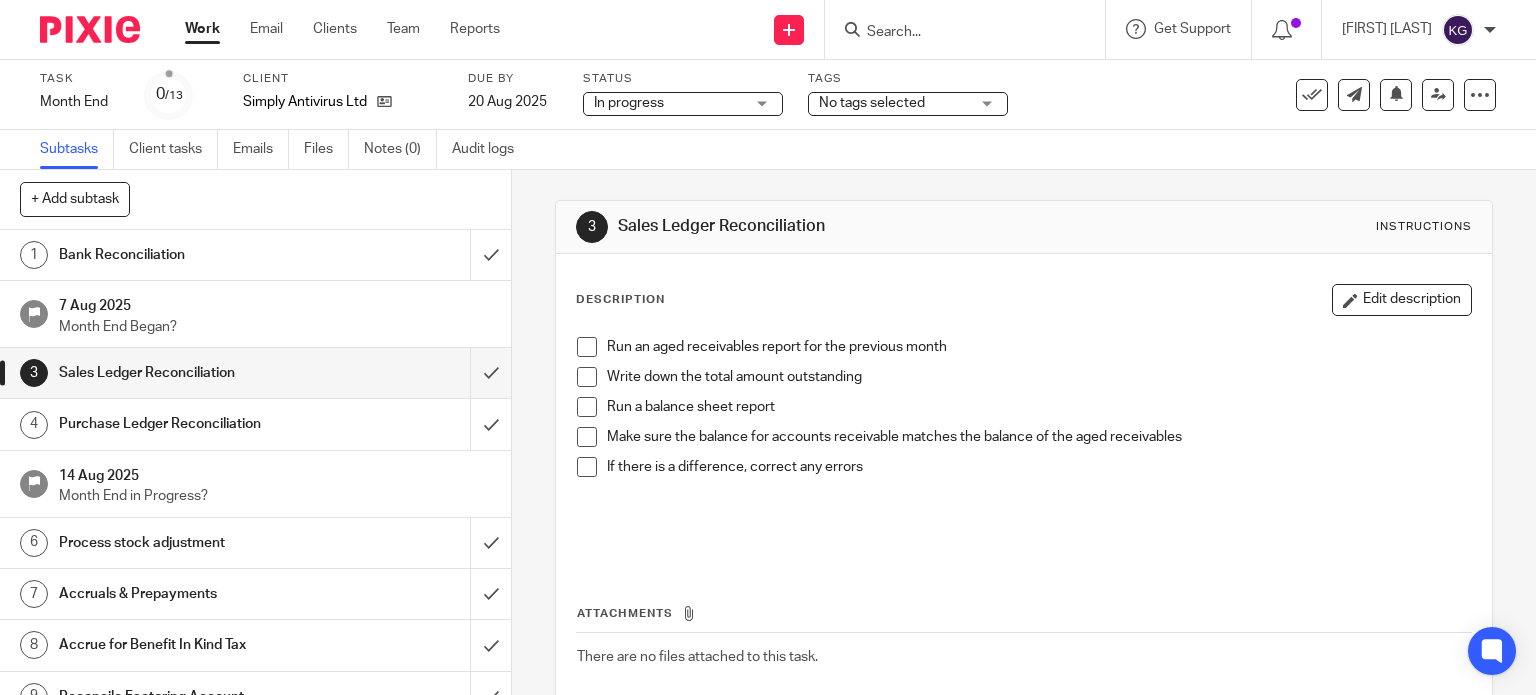 scroll, scrollTop: 0, scrollLeft: 0, axis: both 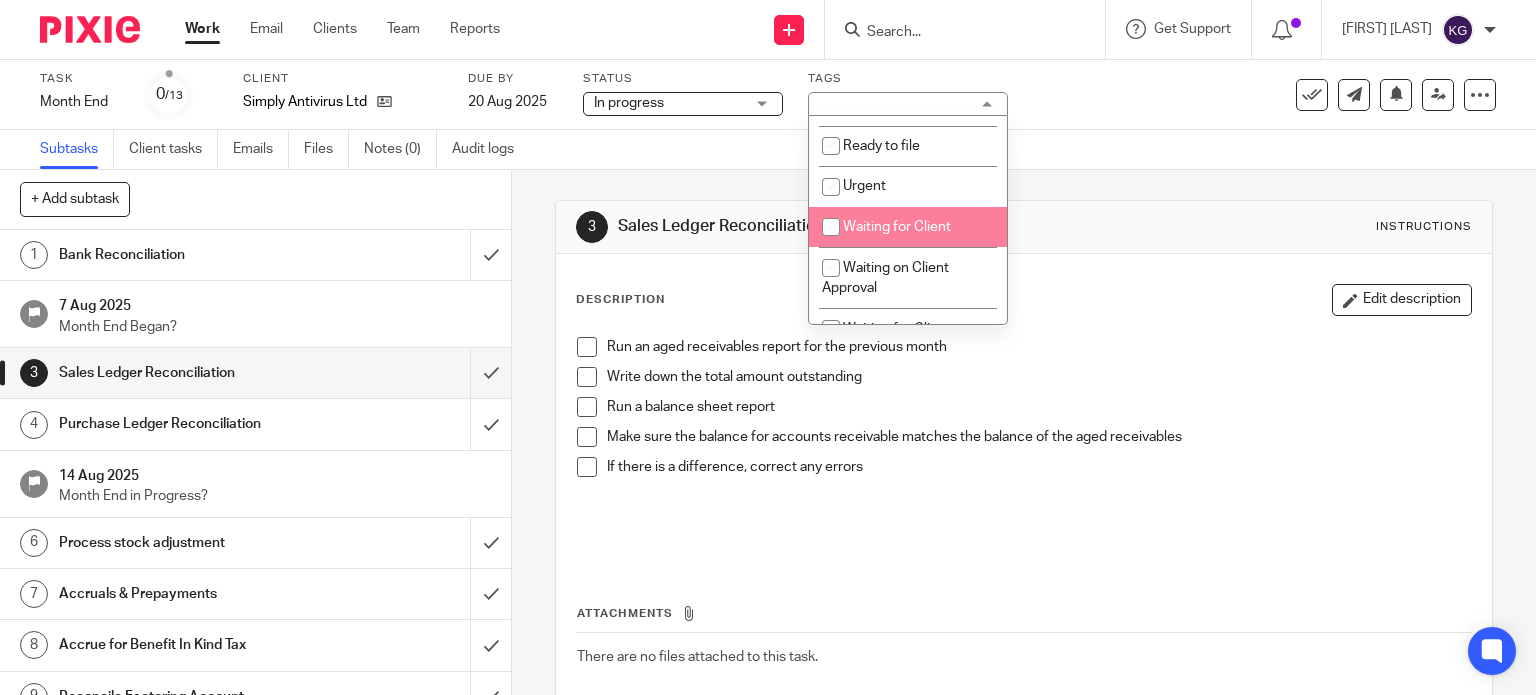 click on "Waiting for Client" at bounding box center (908, 227) 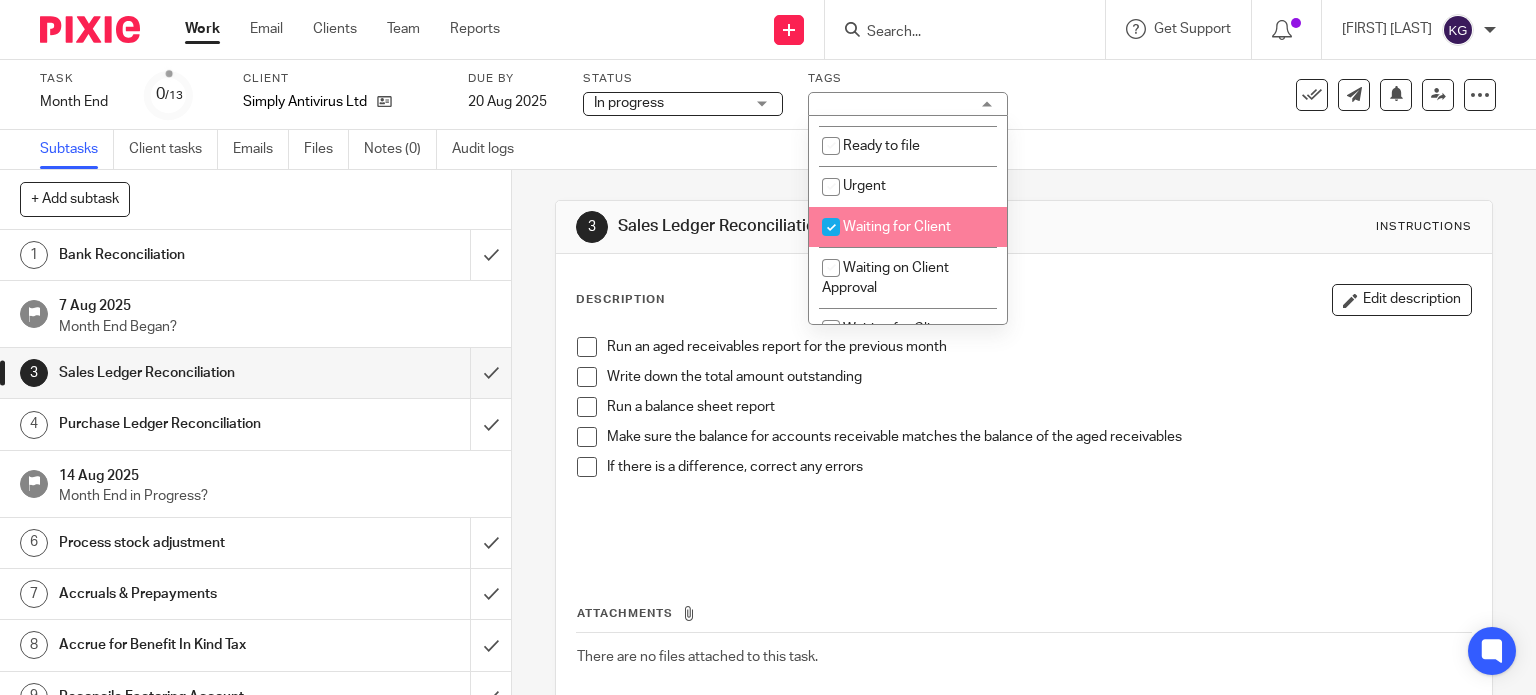 checkbox on "true" 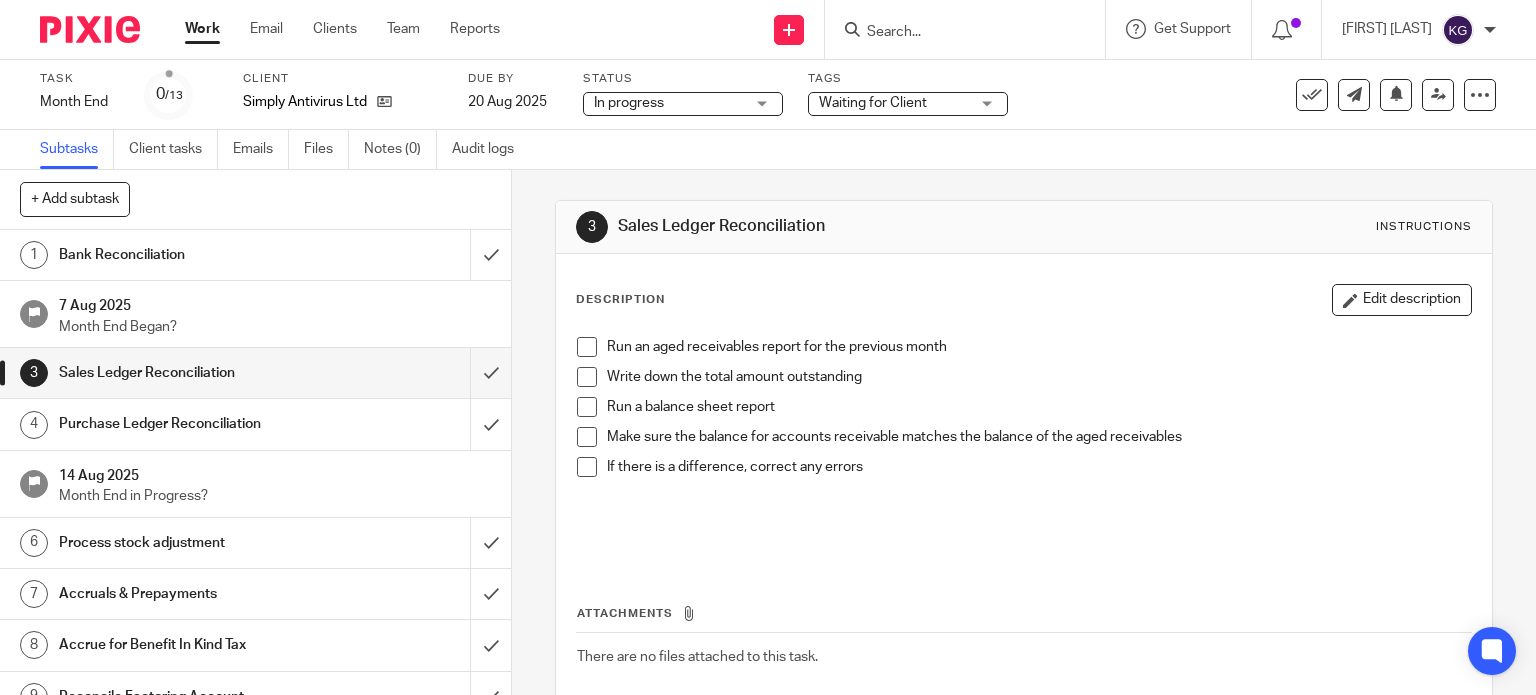 click on "3
Sales Ledger Reconciliation
Instructions
Description
Edit description
Run an aged receivables report for the previous month   Write down the total amount outstanding   Run a balance sheet report   Make sure the balance for accounts receivable matches the balance of the aged receivables   If there is a difference, correct any errors           Attachments     There are no files attached to this task.   Attach new file" at bounding box center (1024, 488) 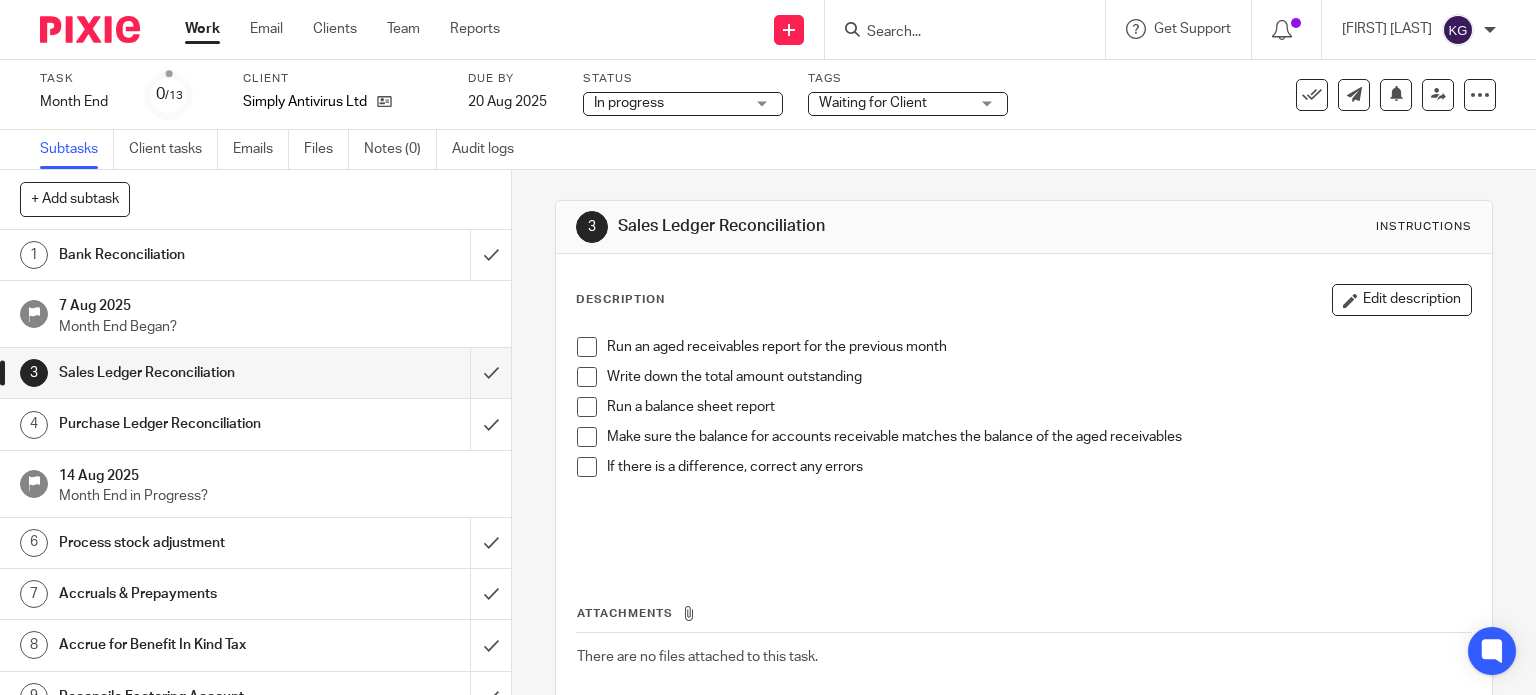 drag, startPoint x: 348, startPoint y: 261, endPoint x: 383, endPoint y: 259, distance: 35.057095 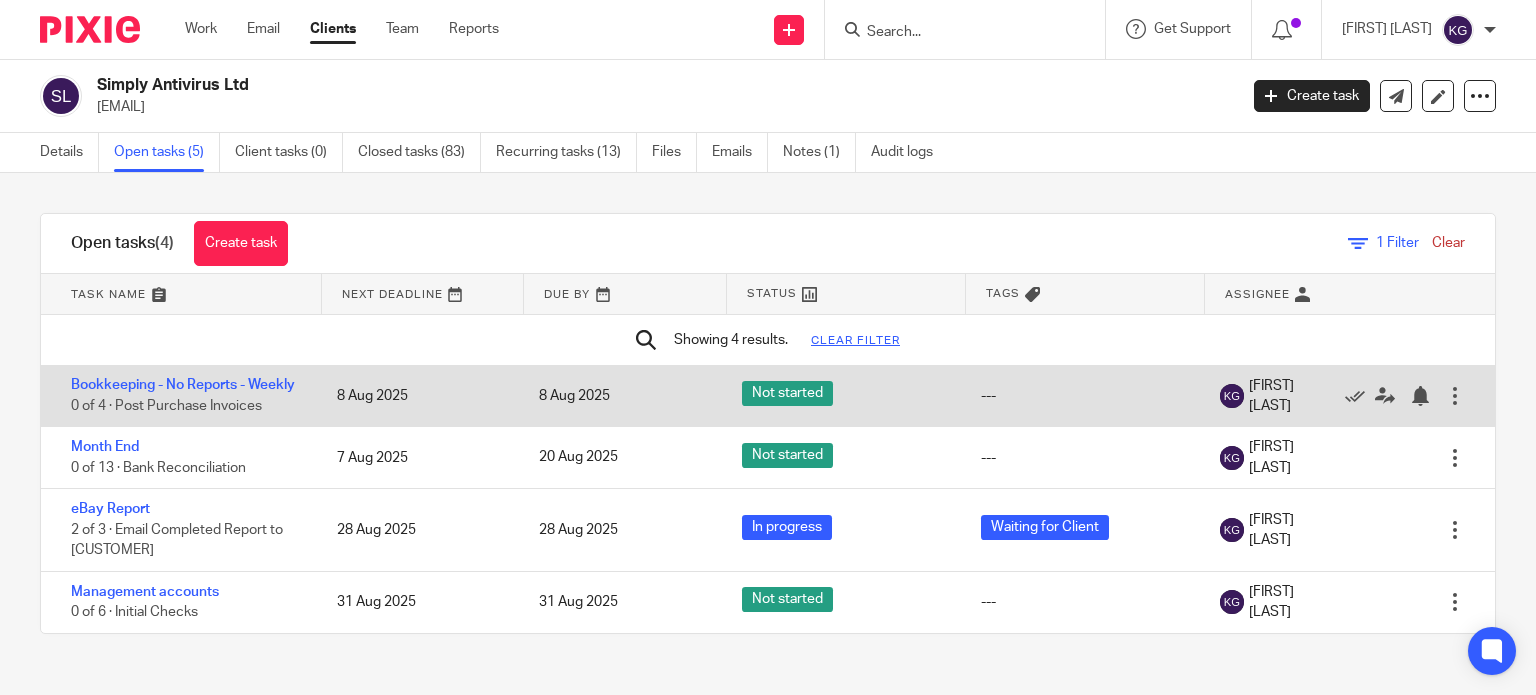 scroll, scrollTop: 0, scrollLeft: 0, axis: both 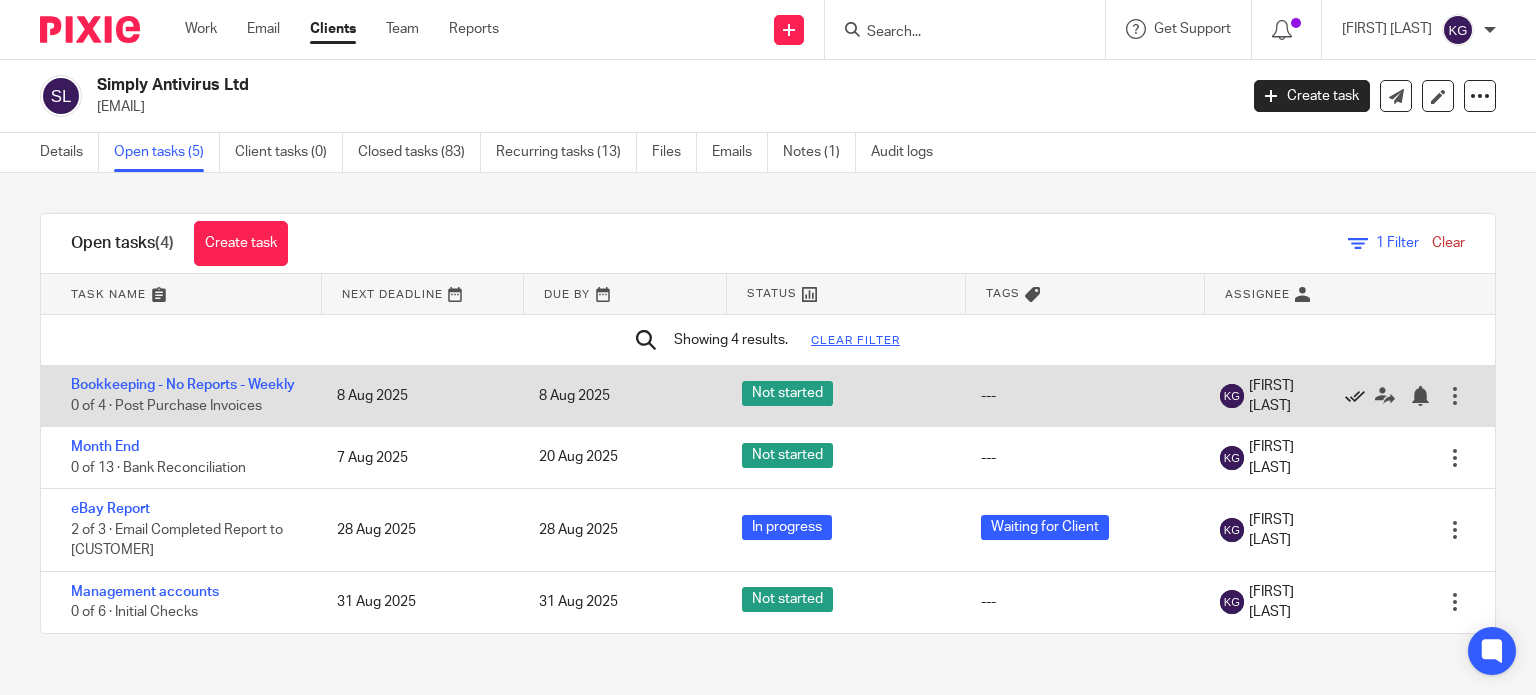 click at bounding box center [1355, 396] 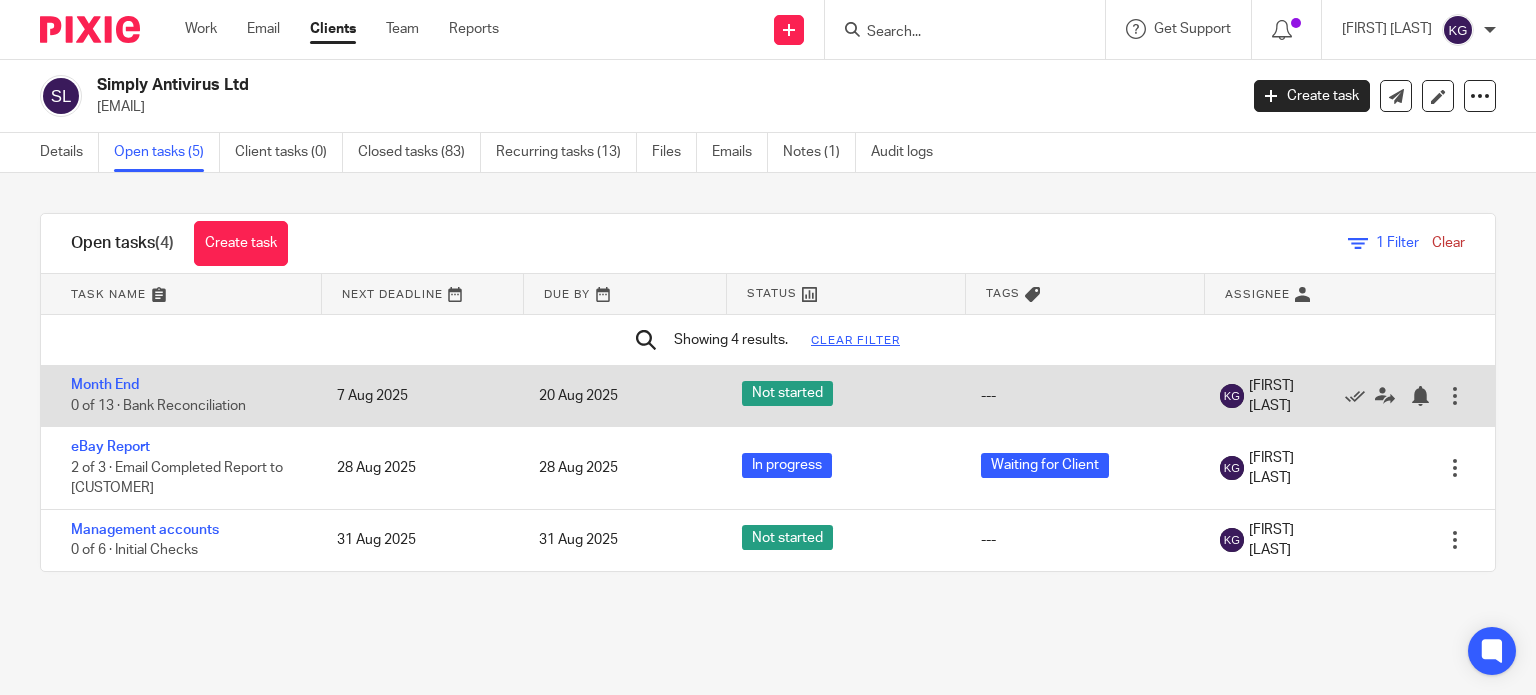 drag, startPoint x: 134, startPoint y: 395, endPoint x: 151, endPoint y: 394, distance: 17.029387 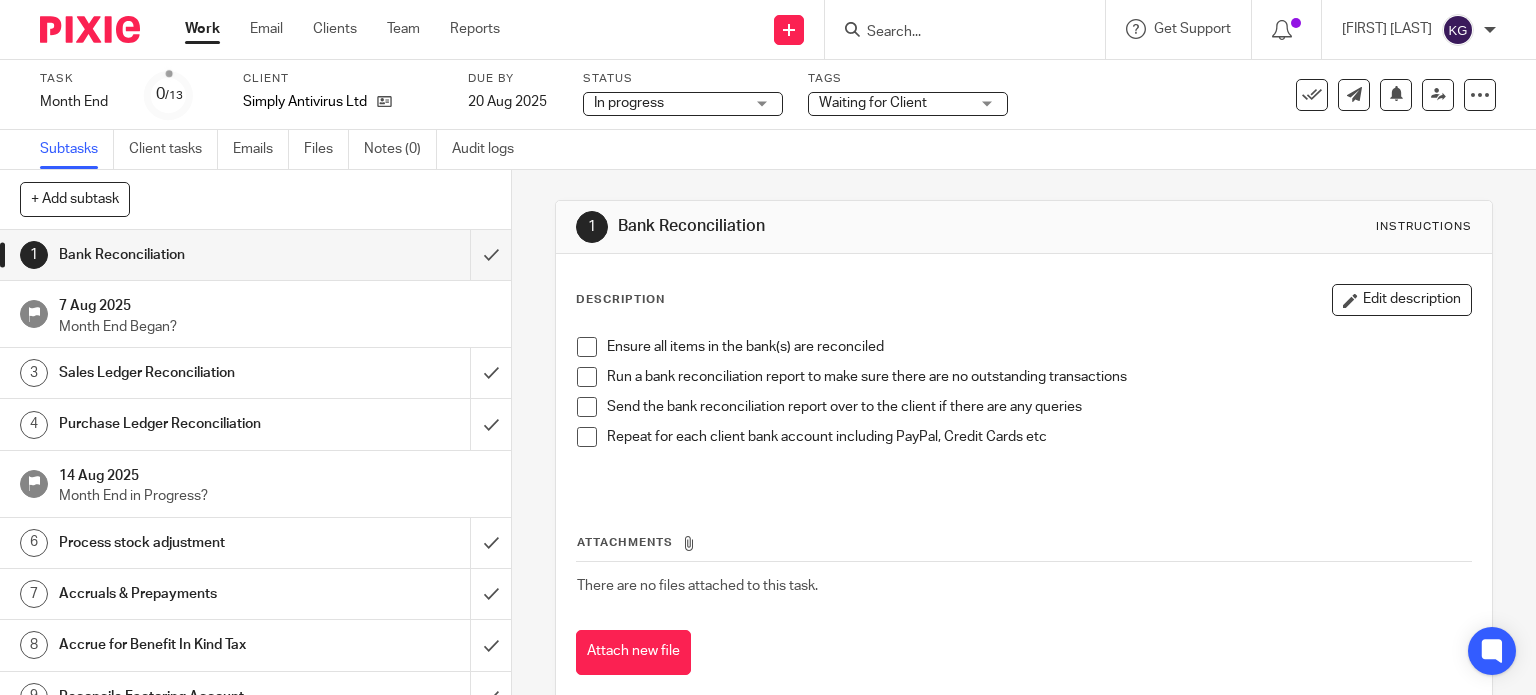 scroll, scrollTop: 0, scrollLeft: 0, axis: both 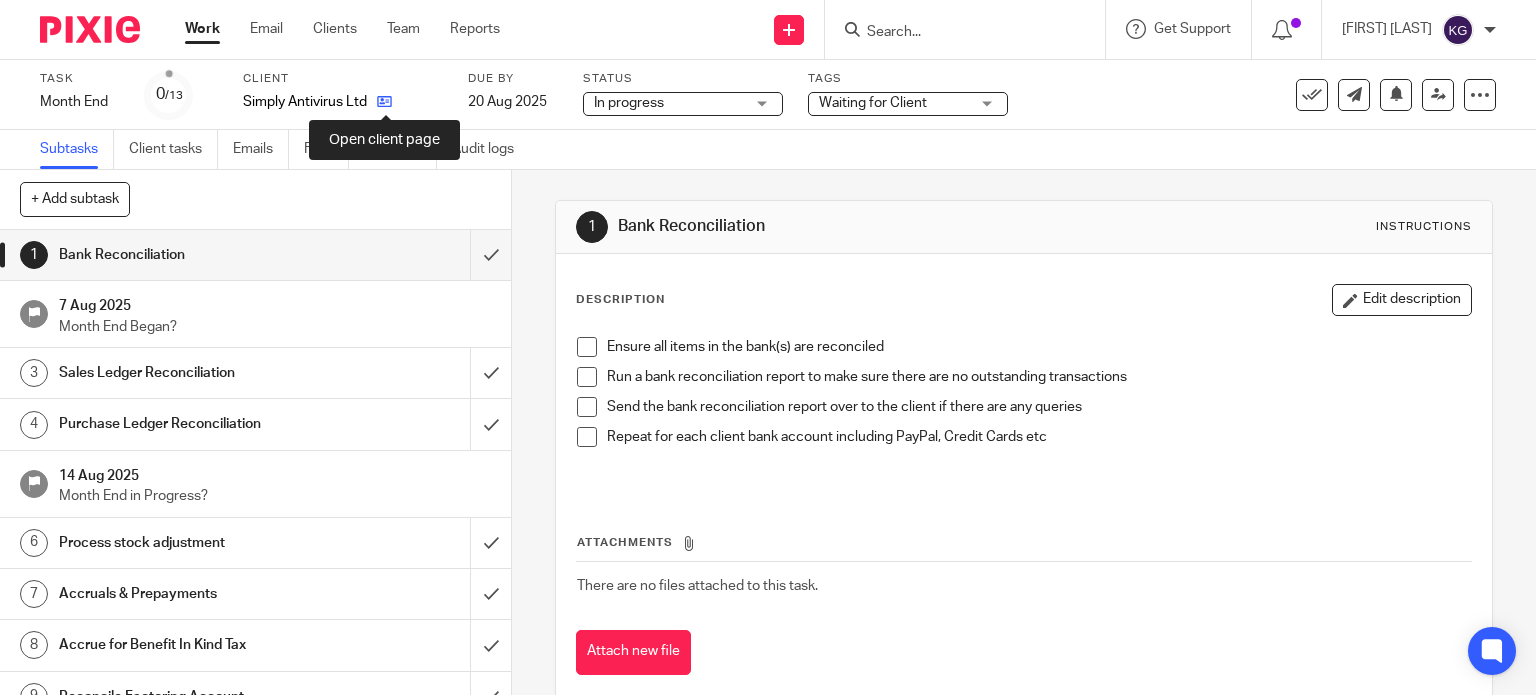 click at bounding box center [384, 101] 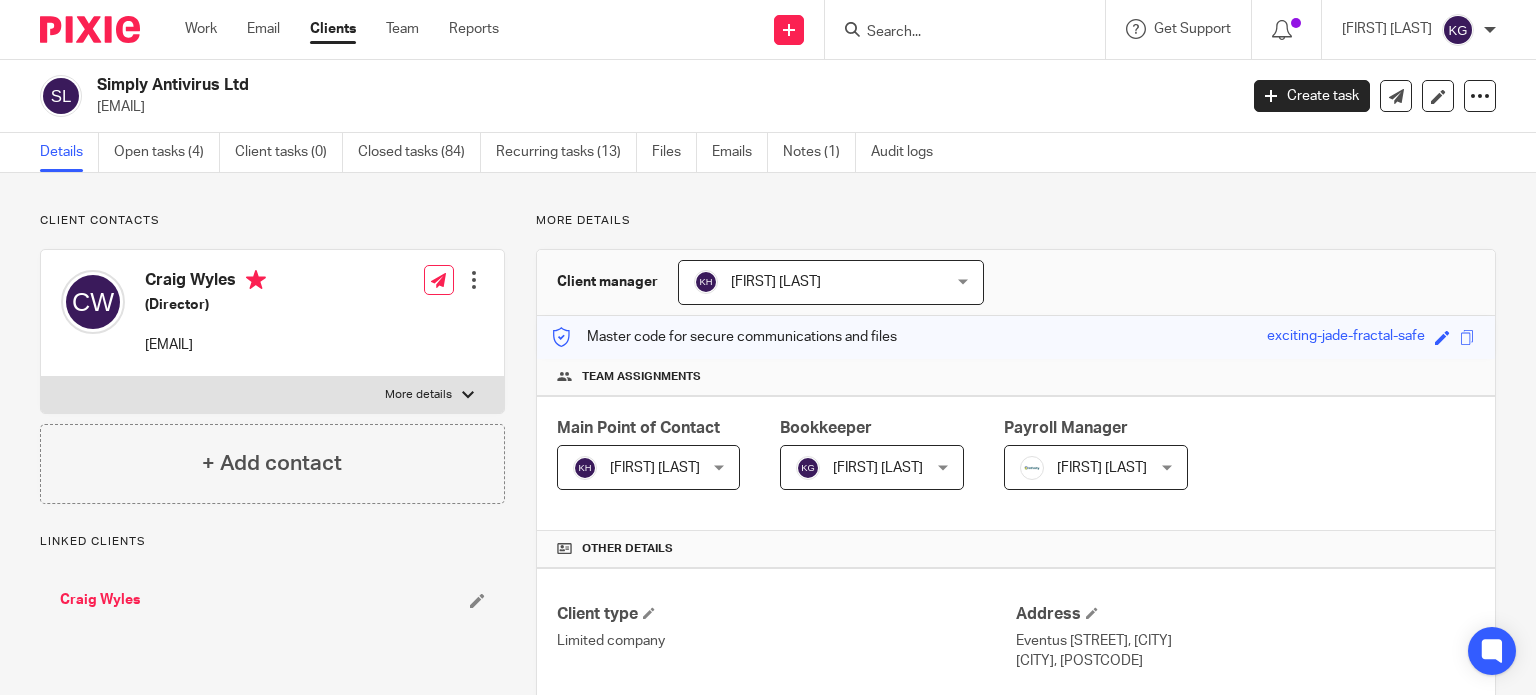 scroll, scrollTop: 0, scrollLeft: 0, axis: both 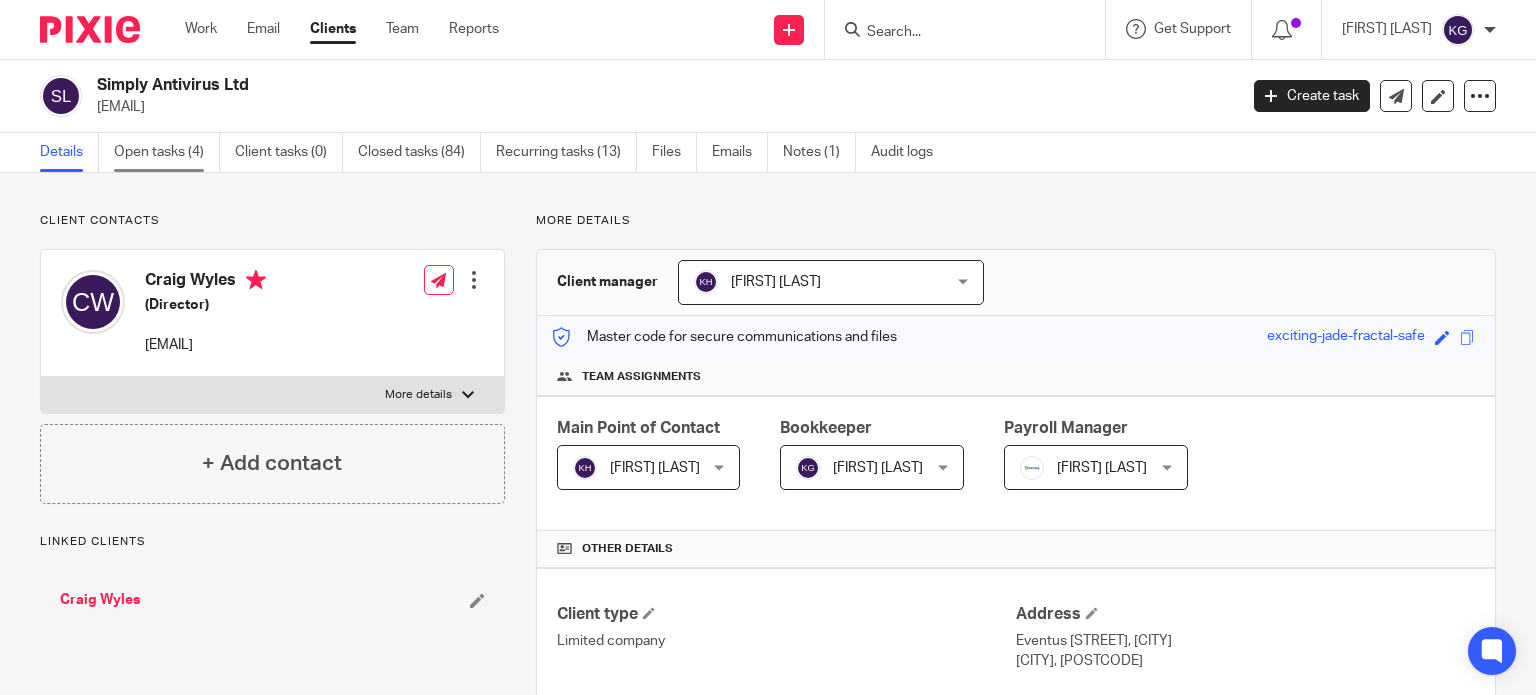 click on "Open tasks (4)" at bounding box center (167, 152) 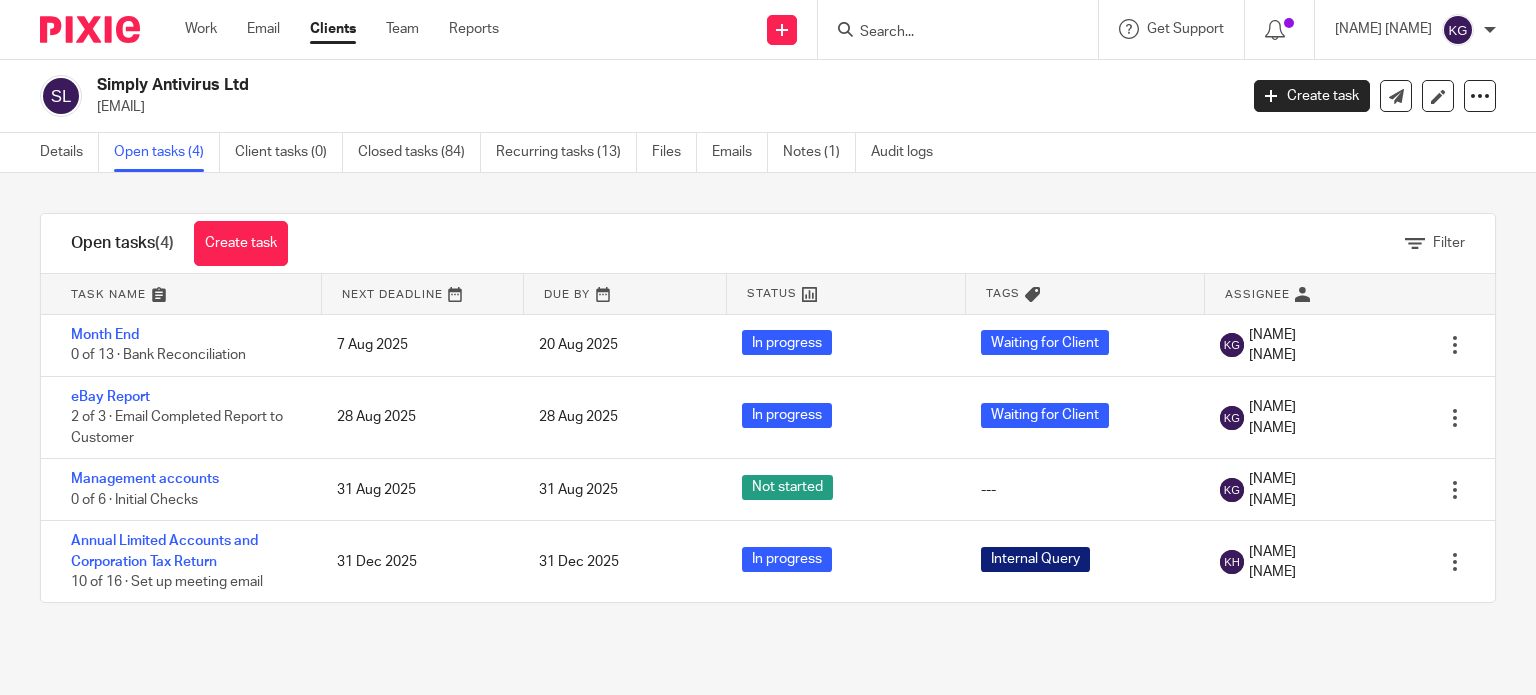 scroll, scrollTop: 0, scrollLeft: 0, axis: both 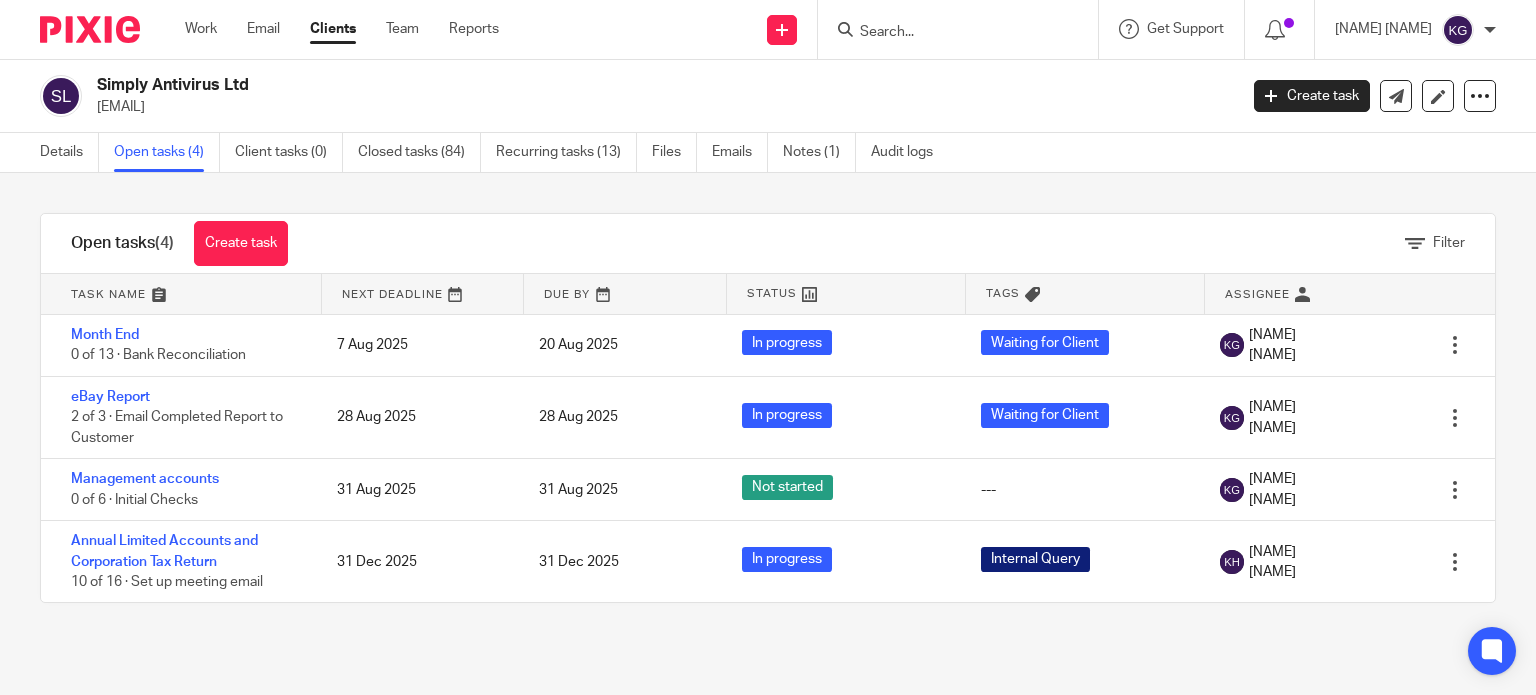 click on "Filter" at bounding box center (1449, 243) 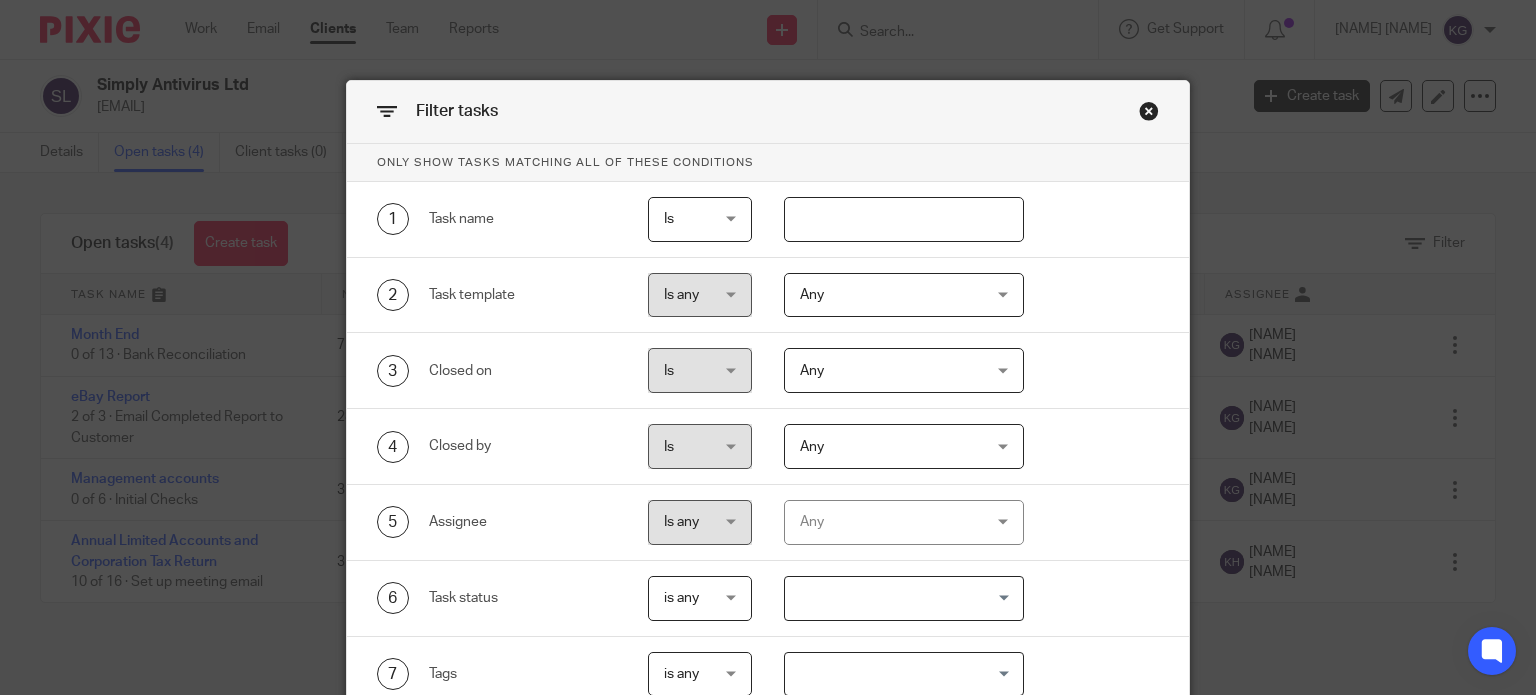 click on "Any" at bounding box center (889, 522) 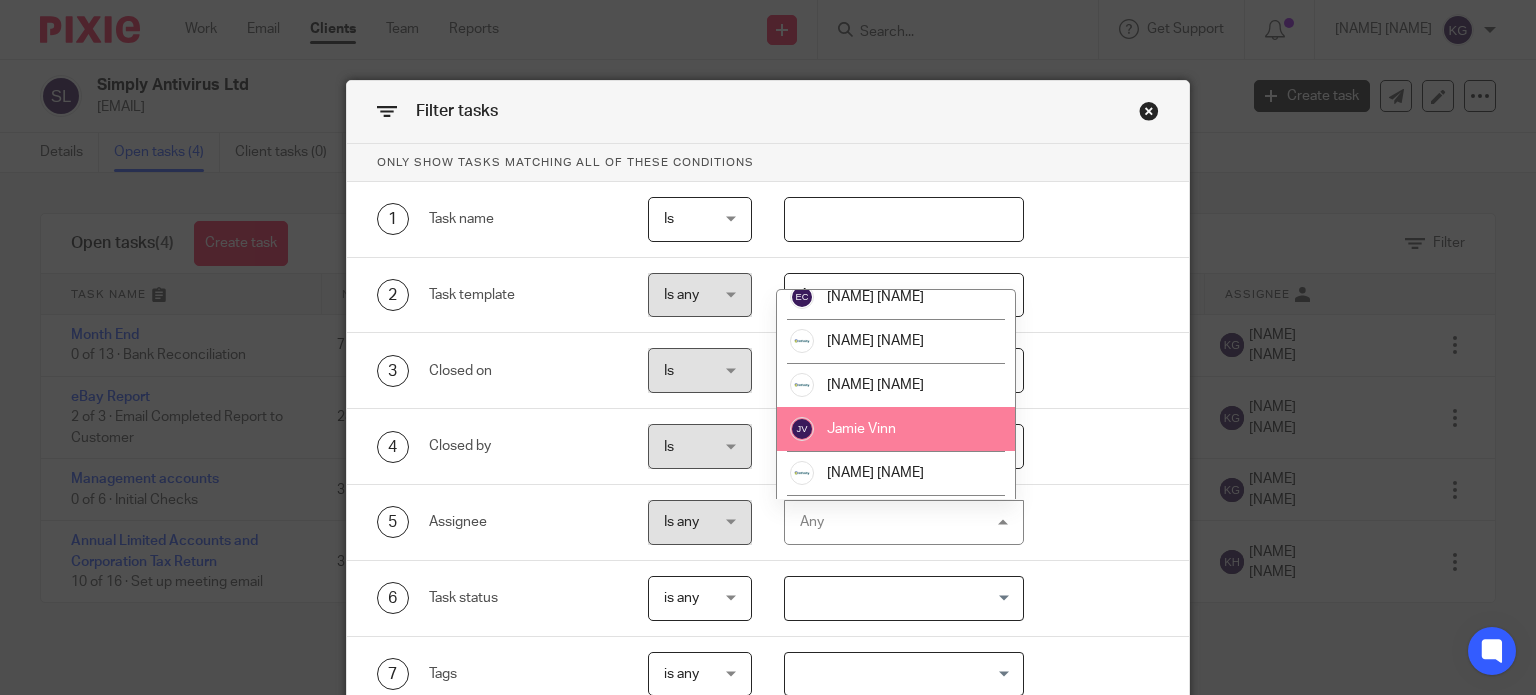 scroll, scrollTop: 200, scrollLeft: 0, axis: vertical 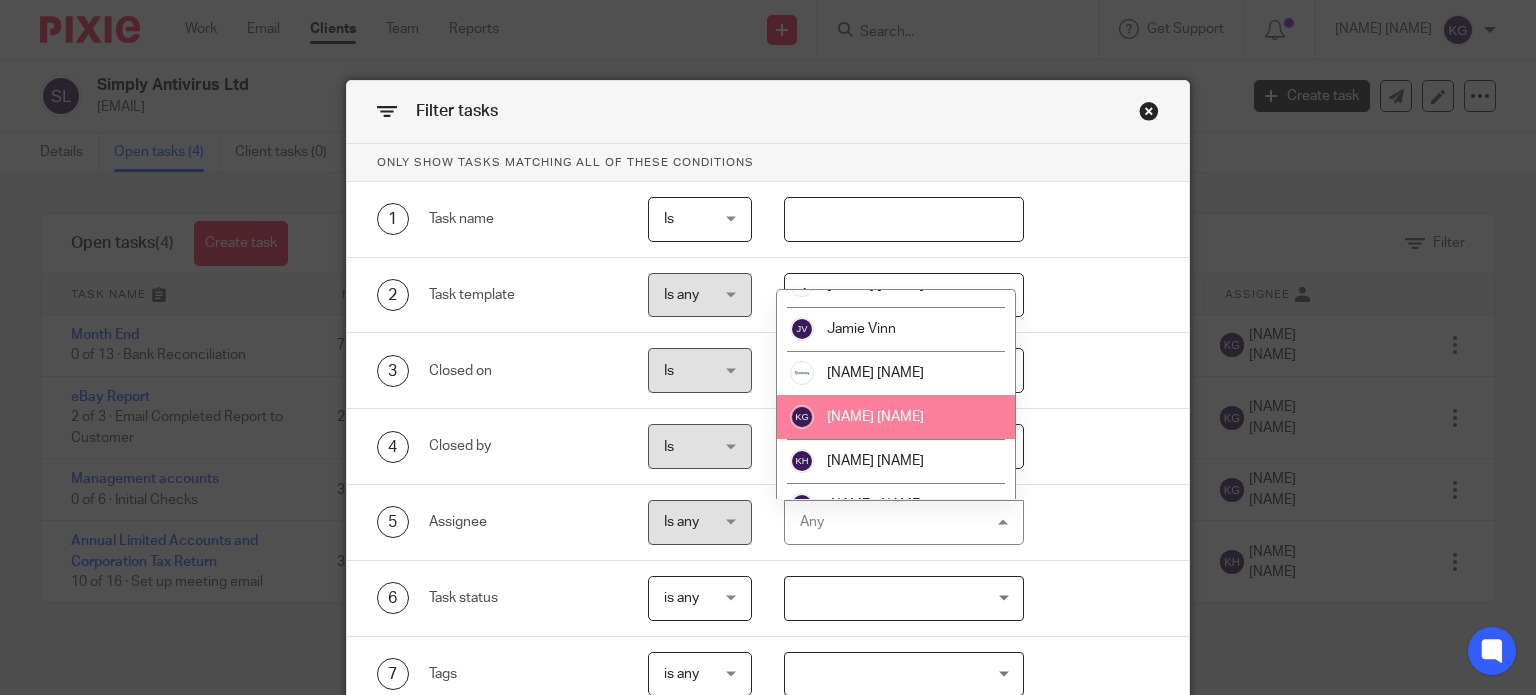 click on "[FIRST] [LAST]" at bounding box center [896, 417] 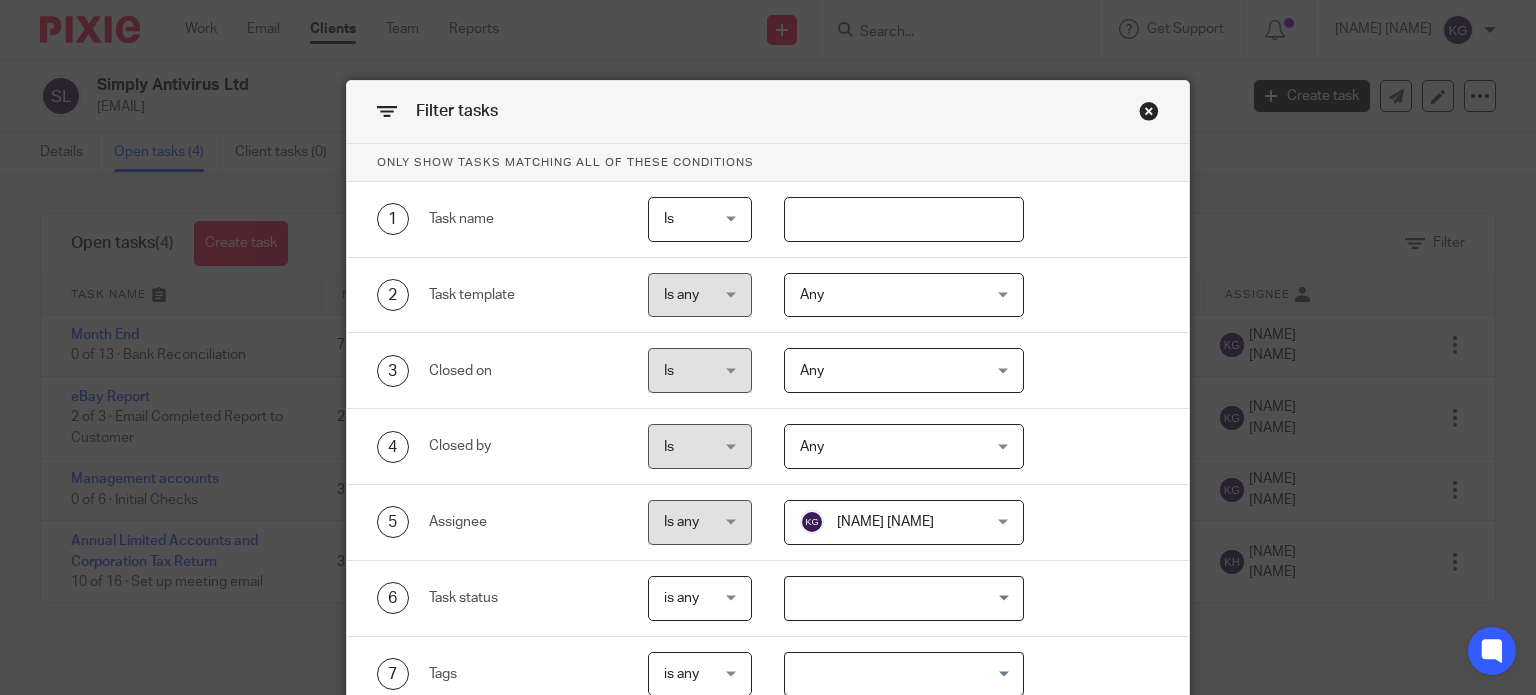 click on "4
Closed by
Is
Is
Is
is
Any
Any
Any
Aimee Tamburrini
Emma Coleman
Eve Parker
Imogen Jarvis
Jamie Vinn
Karl Newman
Kelly Gutteridge
Kerry Hall
Melissa Jones
Sarah Wills" at bounding box center (752, 446) 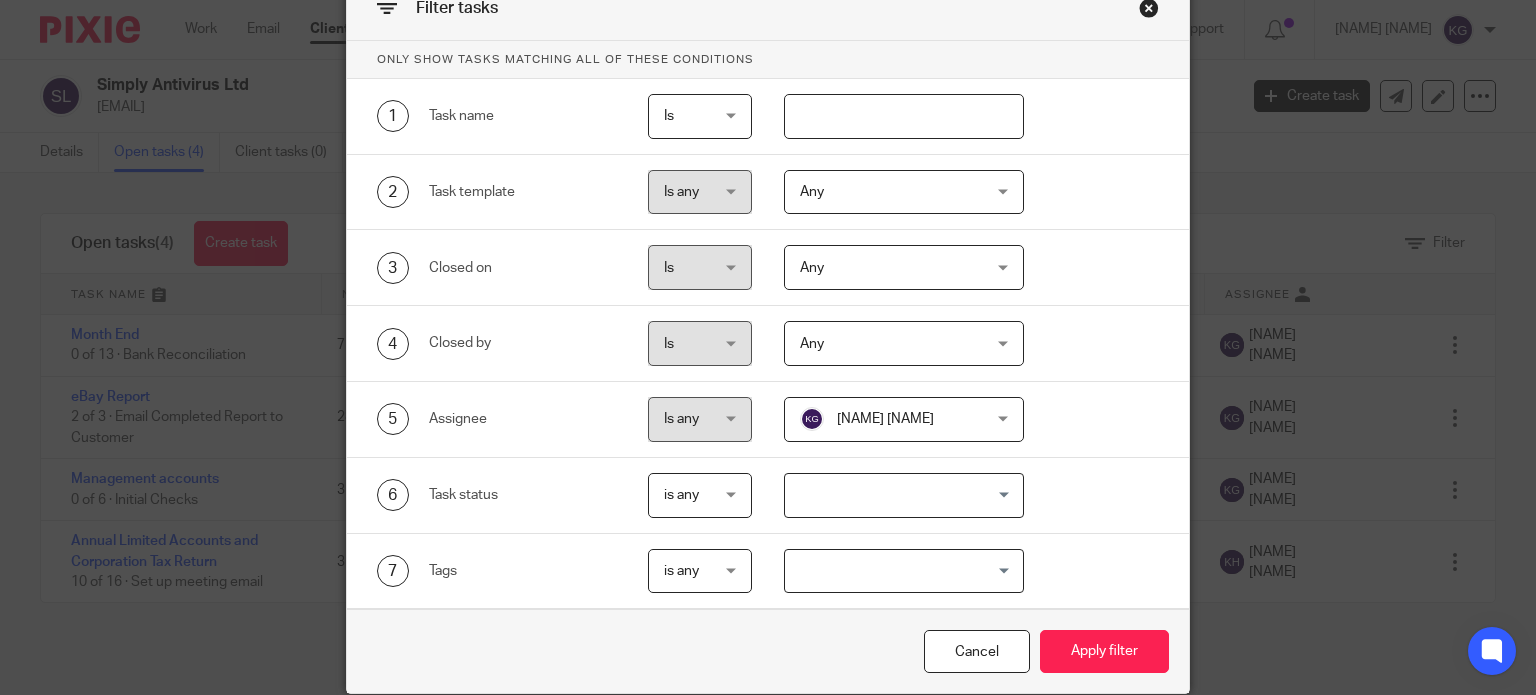scroll, scrollTop: 180, scrollLeft: 0, axis: vertical 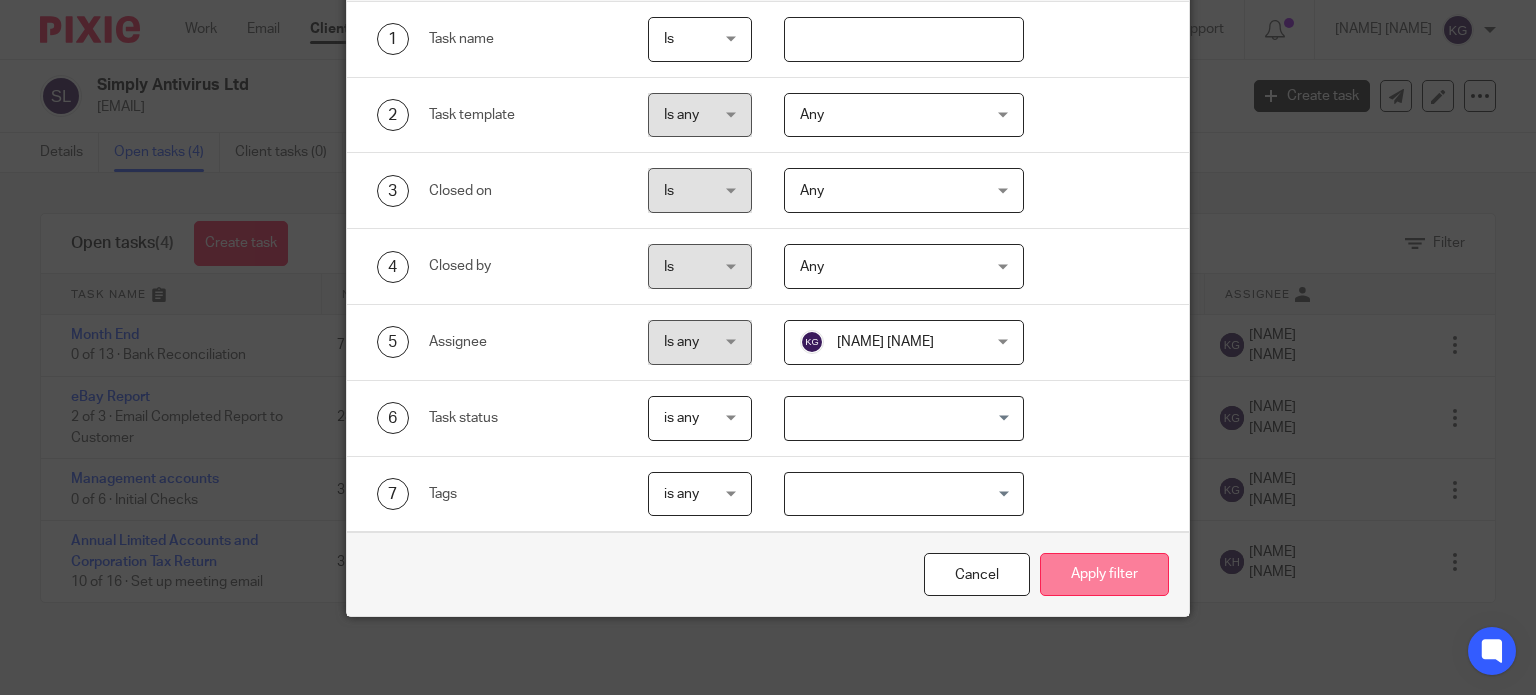 click on "Apply filter" at bounding box center (1104, 574) 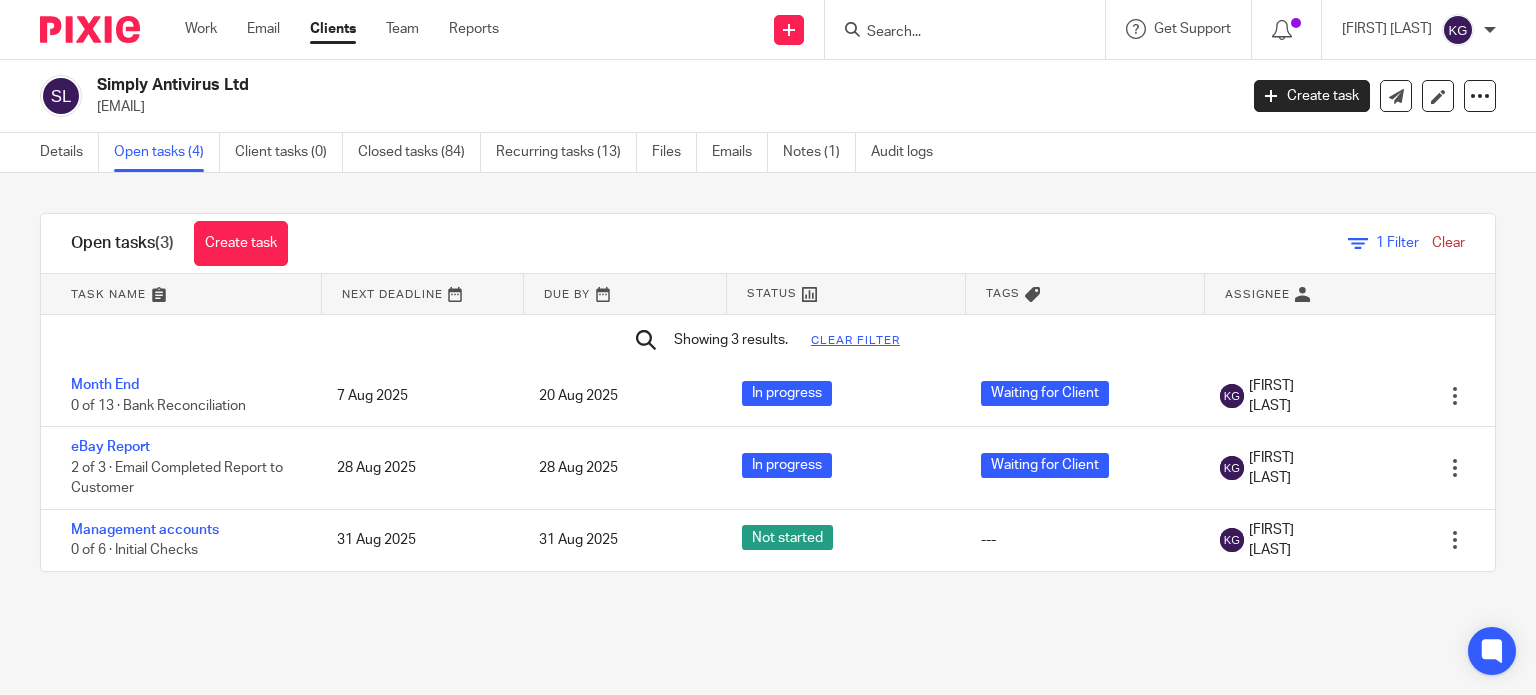 scroll, scrollTop: 0, scrollLeft: 0, axis: both 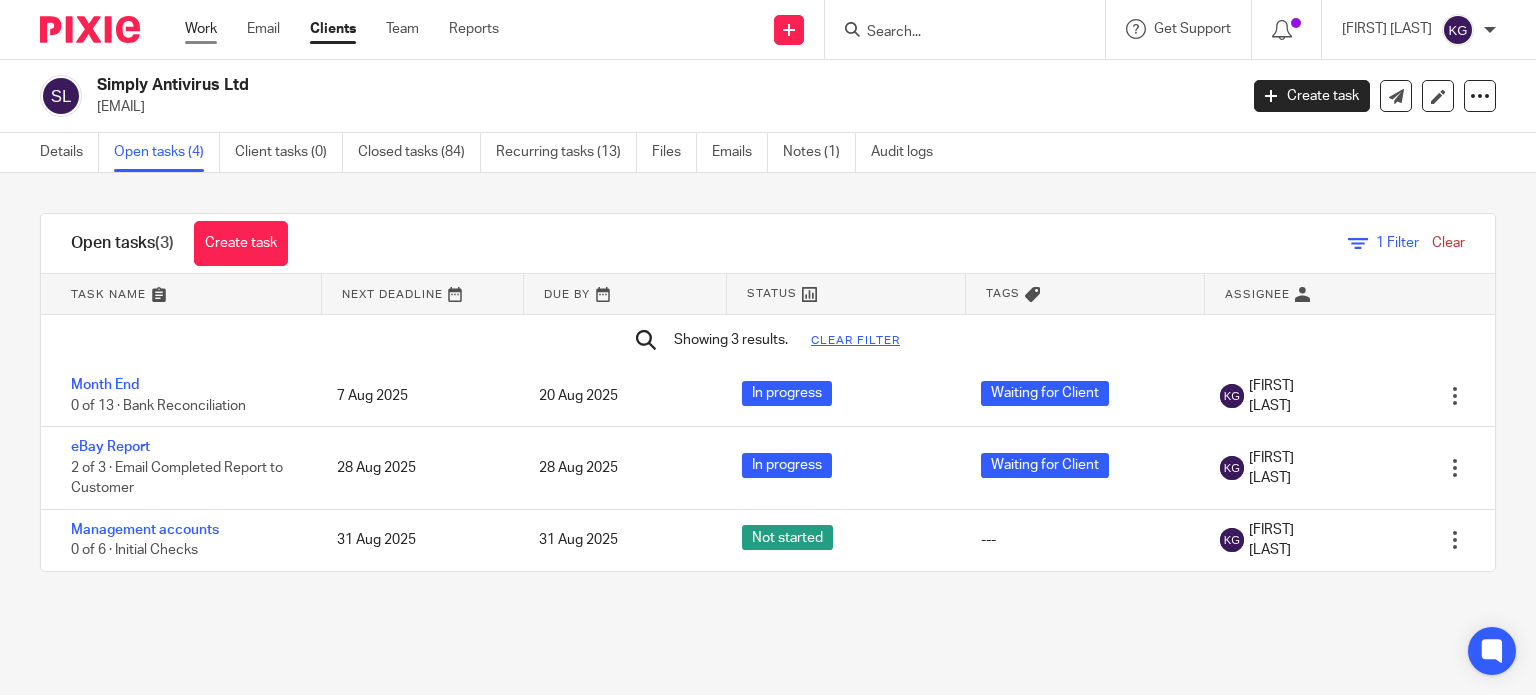 click on "Work" at bounding box center [201, 29] 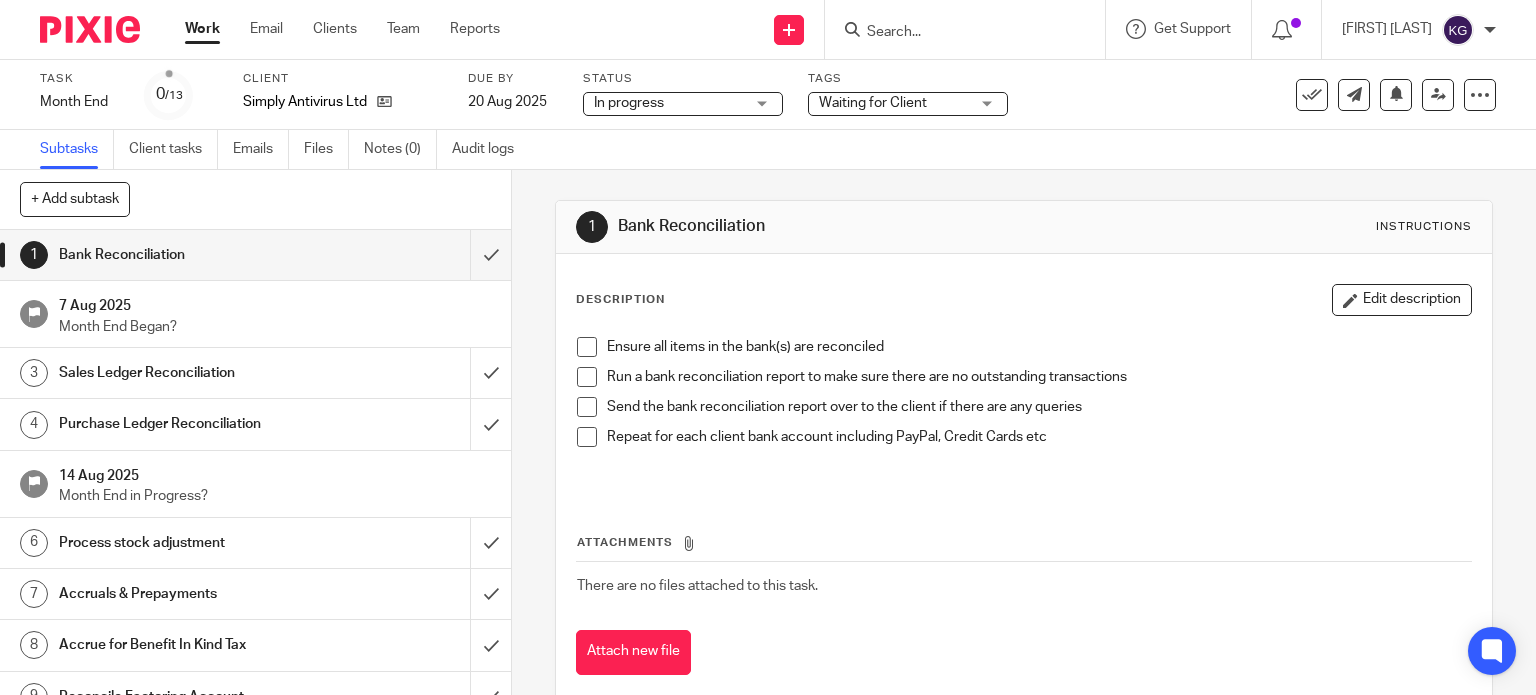 scroll, scrollTop: 0, scrollLeft: 0, axis: both 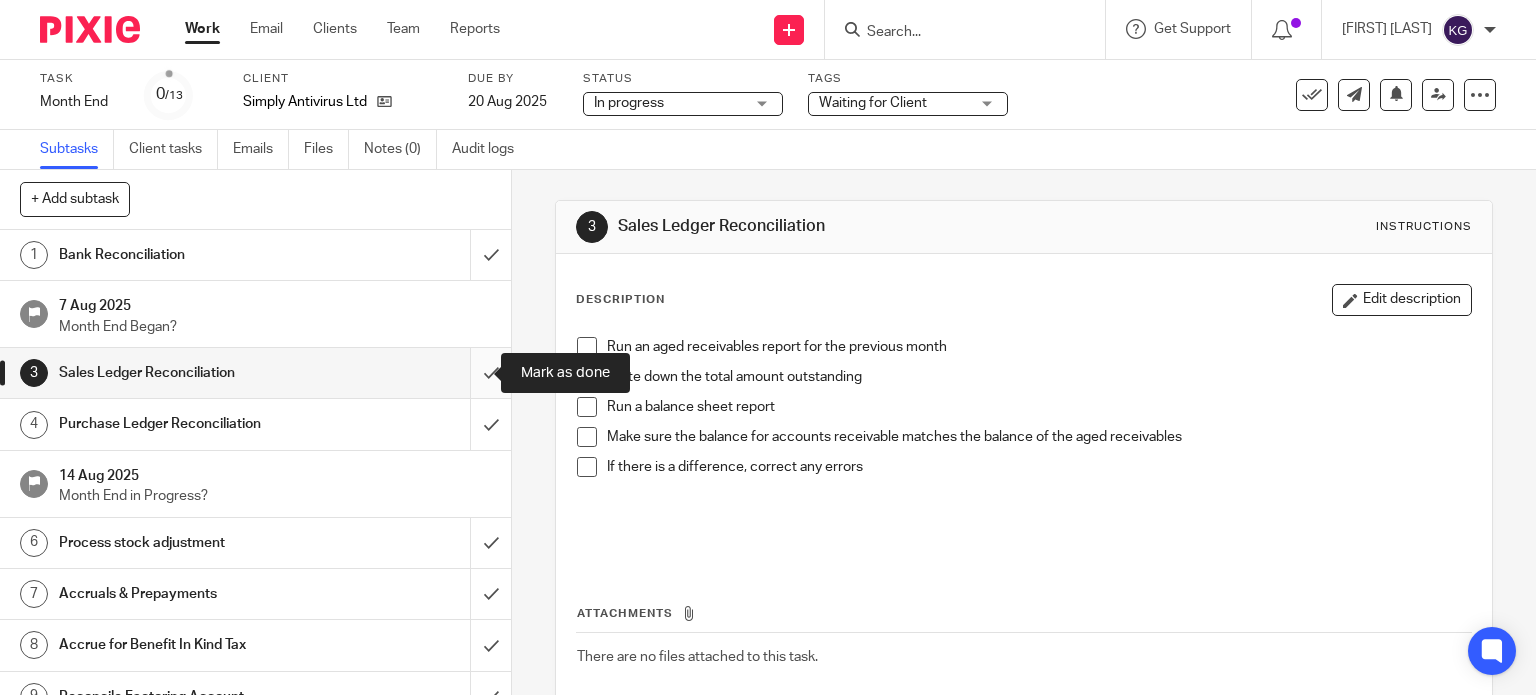 click at bounding box center (255, 373) 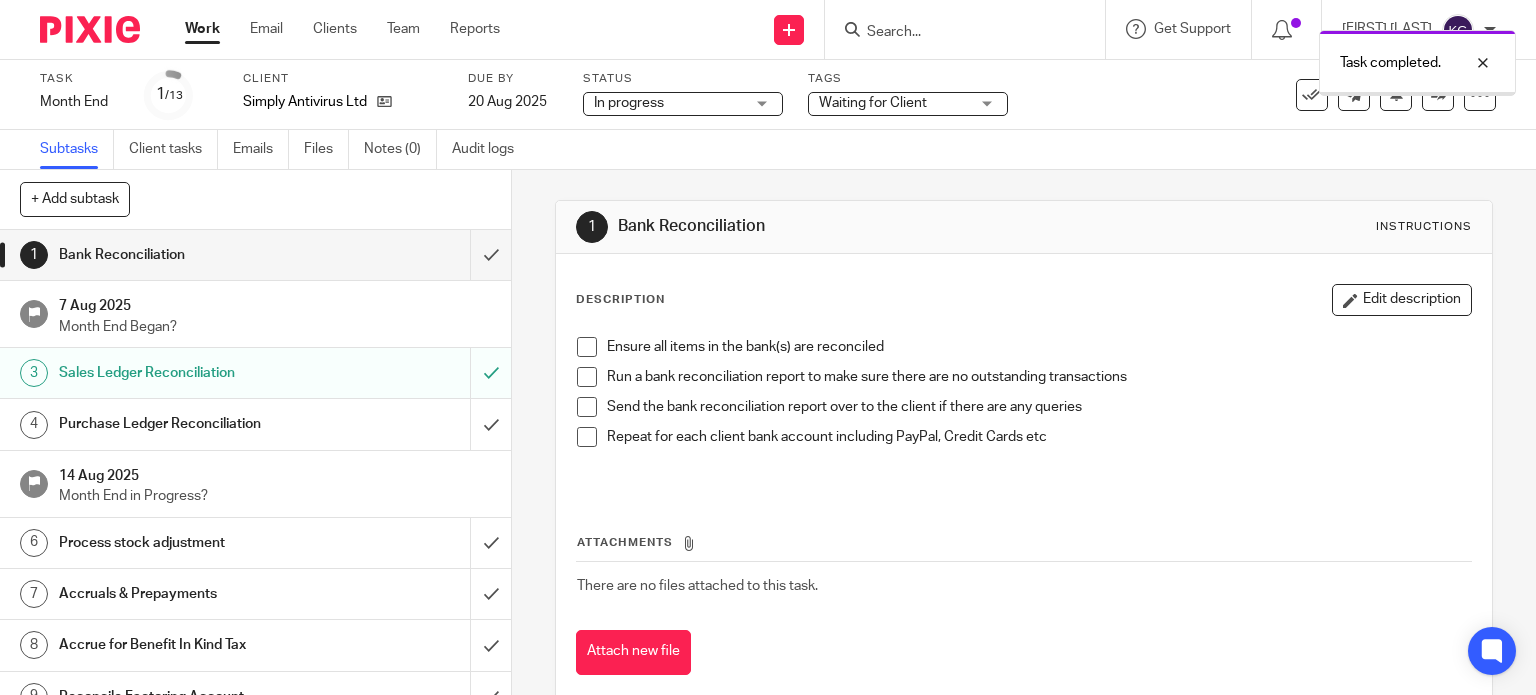 scroll, scrollTop: 0, scrollLeft: 0, axis: both 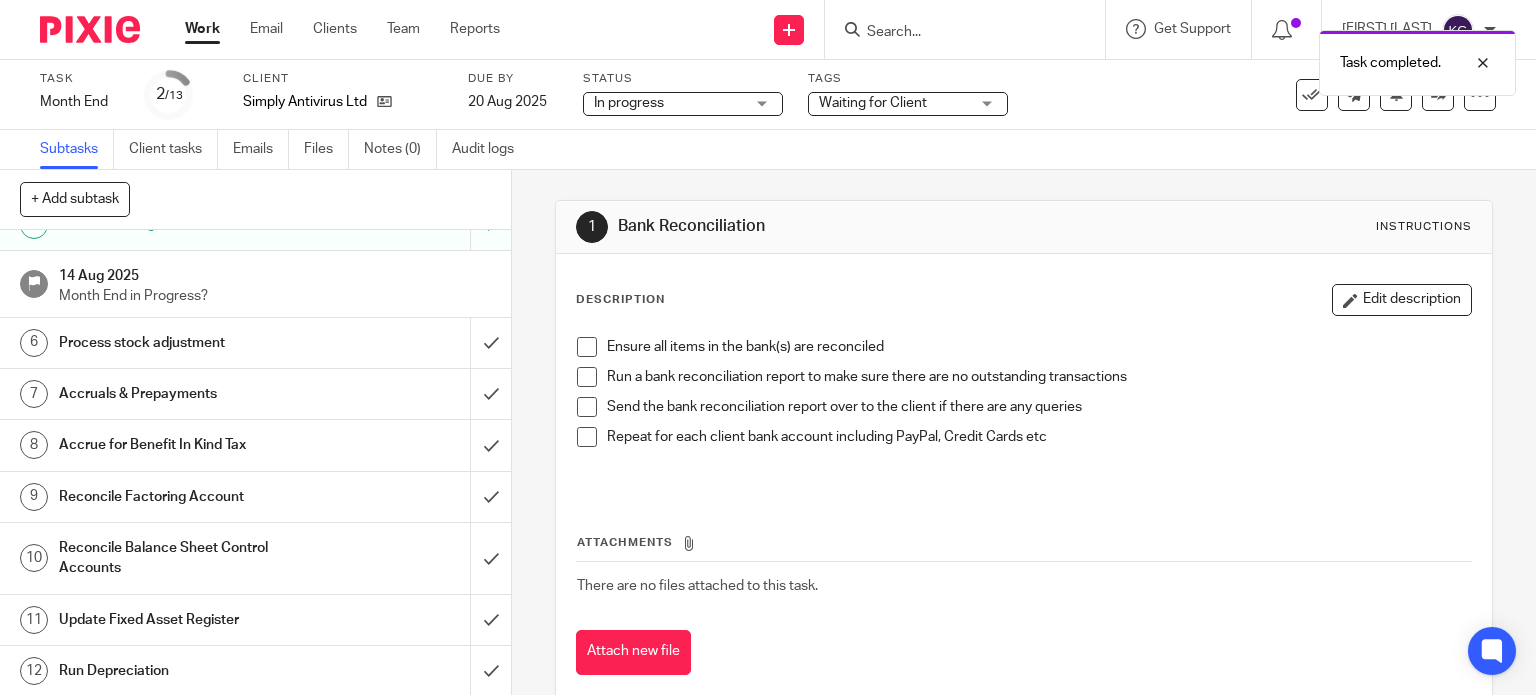 click on "Accrue for Benefit In Kind Tax" at bounding box center [254, 445] 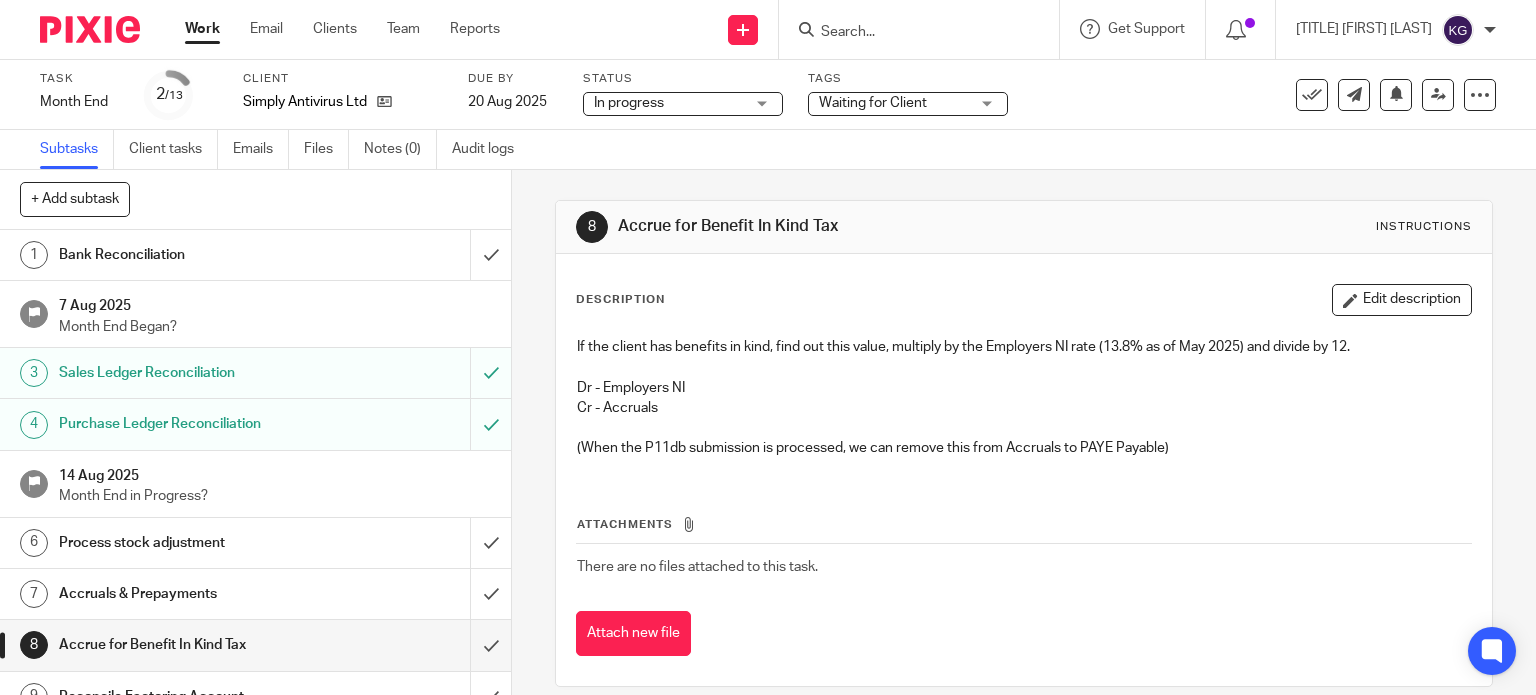 scroll, scrollTop: 0, scrollLeft: 0, axis: both 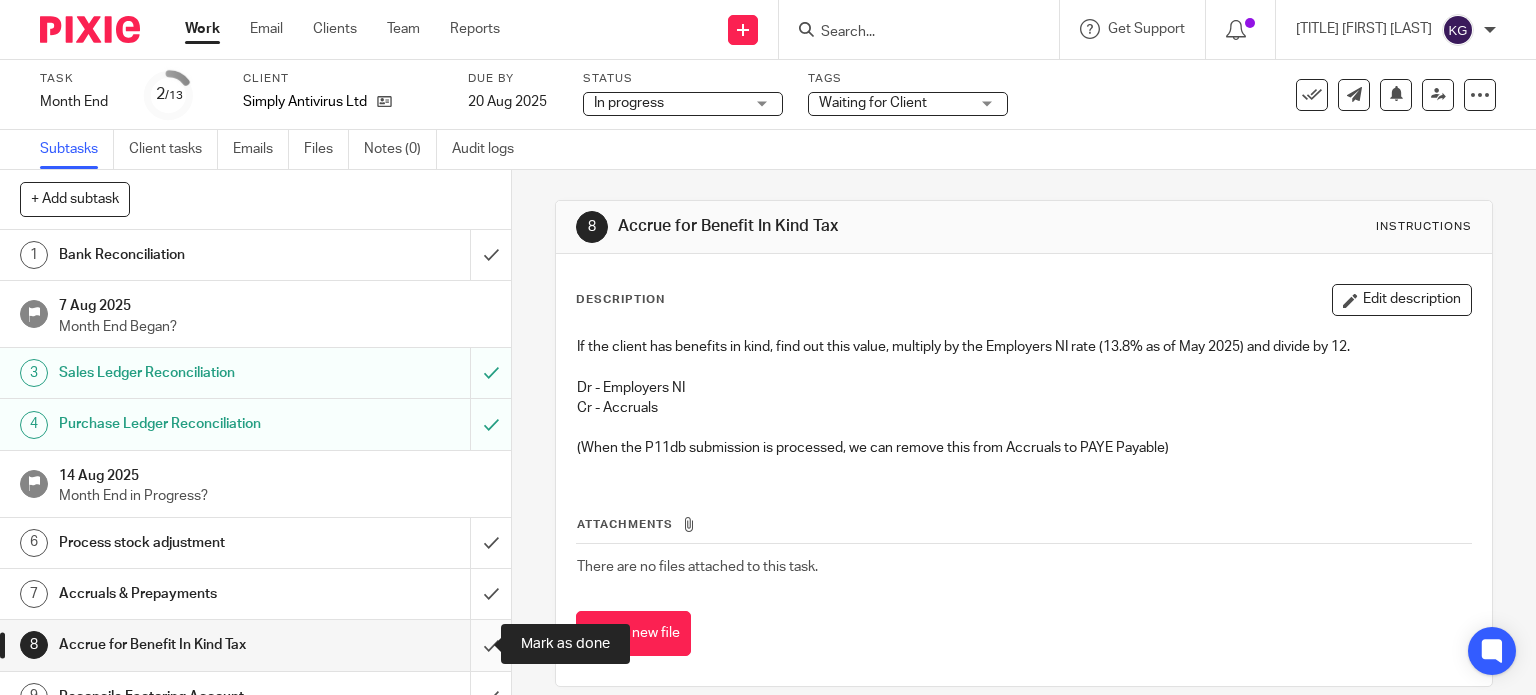 click at bounding box center (255, 645) 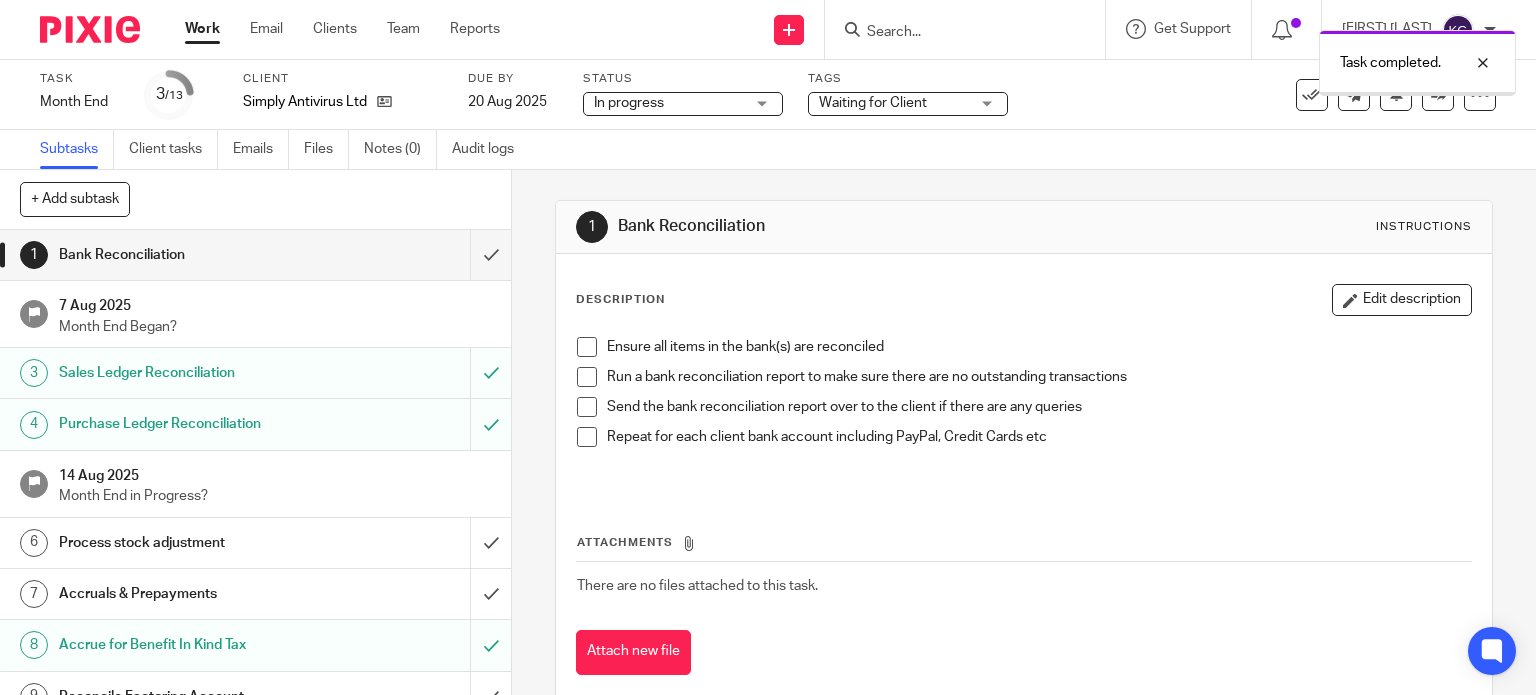 scroll, scrollTop: 0, scrollLeft: 0, axis: both 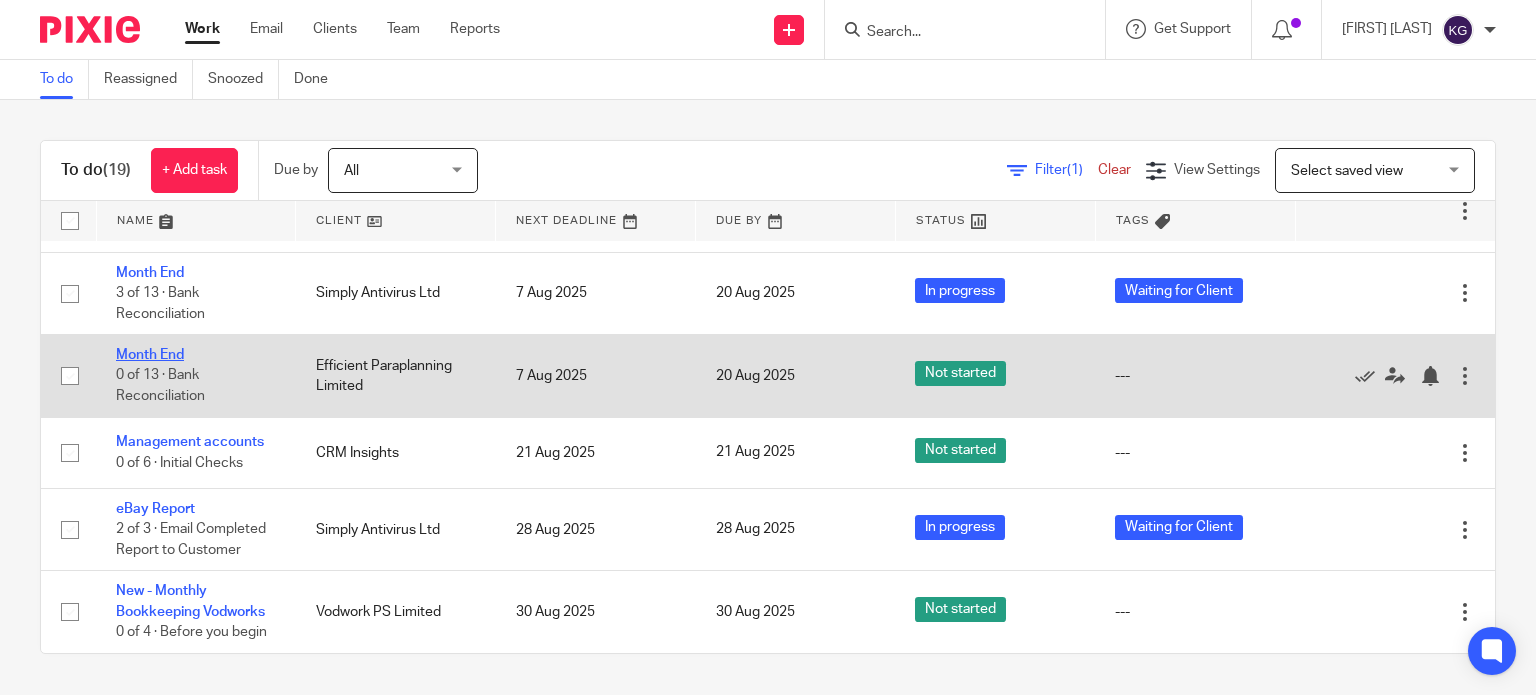 click on "Month End" at bounding box center [150, 355] 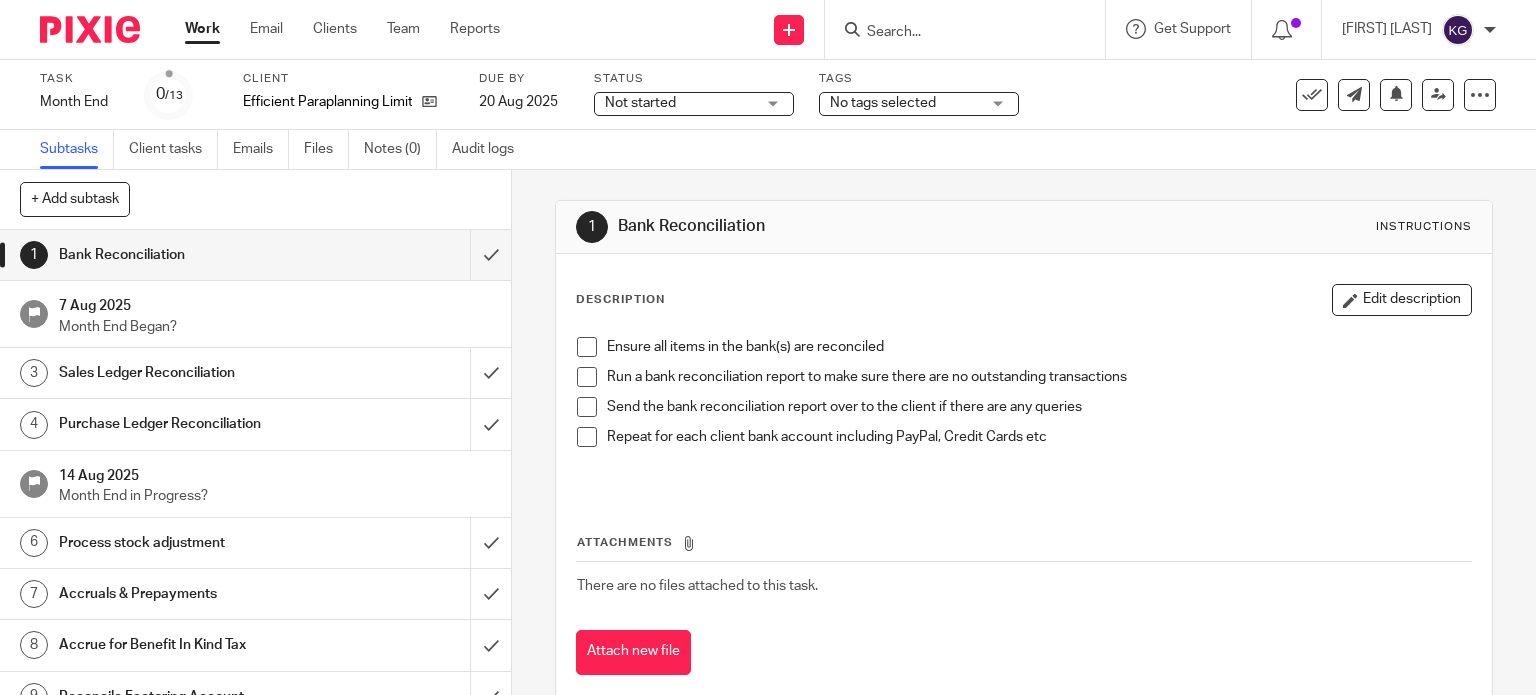 scroll, scrollTop: 0, scrollLeft: 0, axis: both 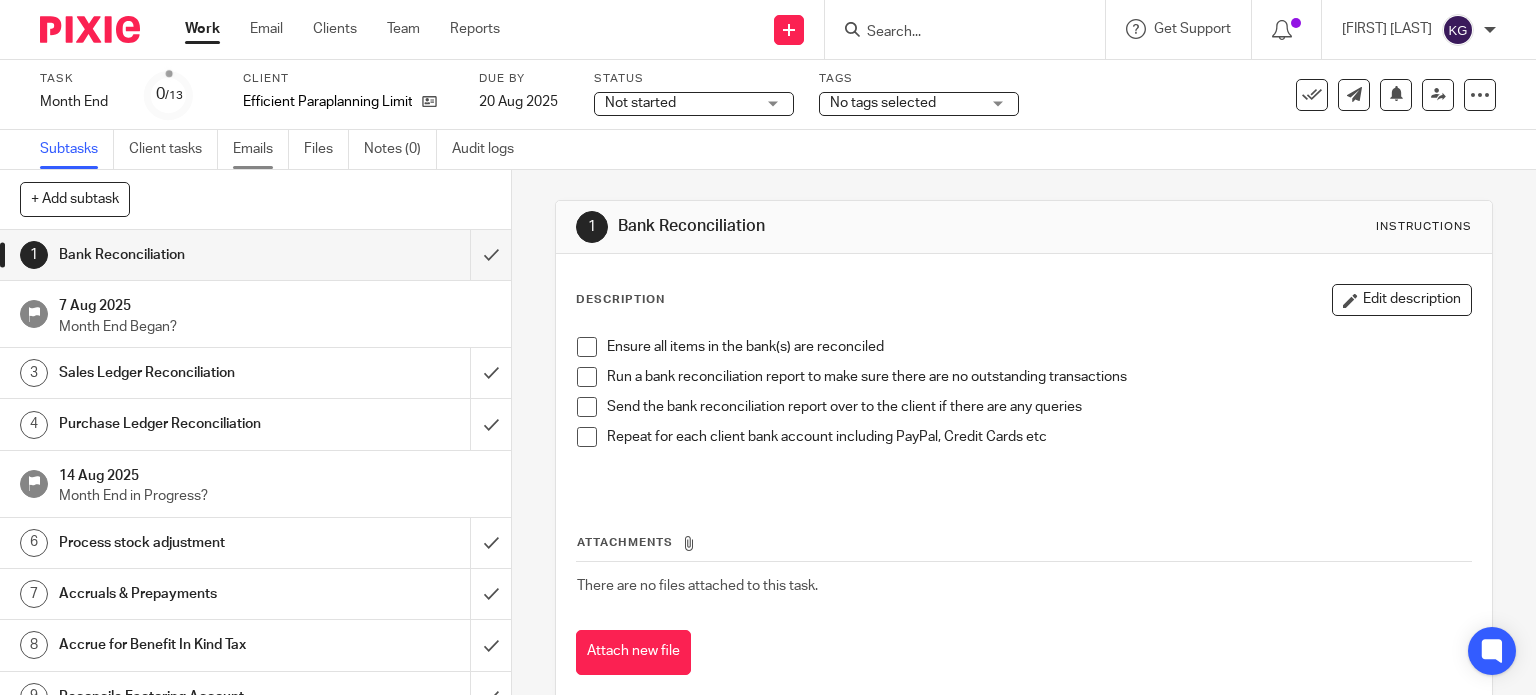 click on "Emails" at bounding box center (261, 149) 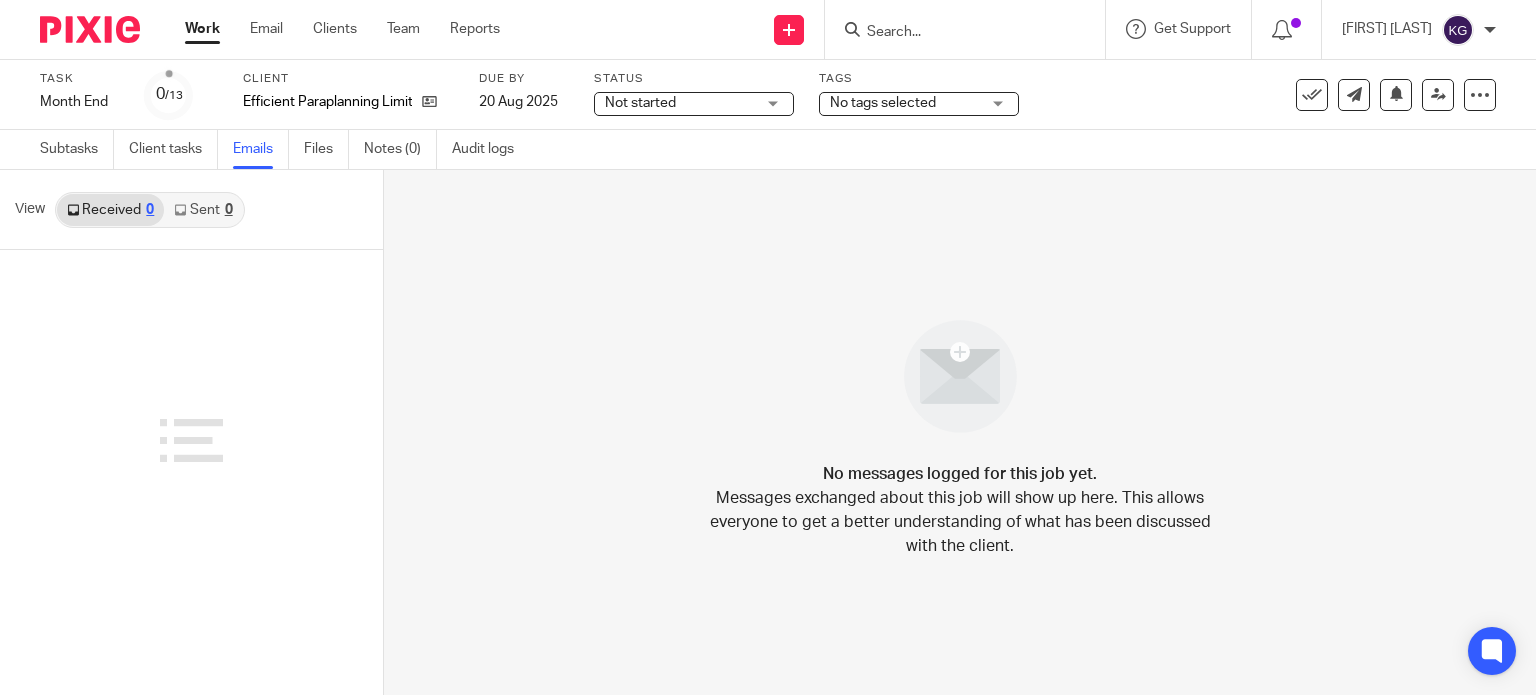 scroll, scrollTop: 0, scrollLeft: 0, axis: both 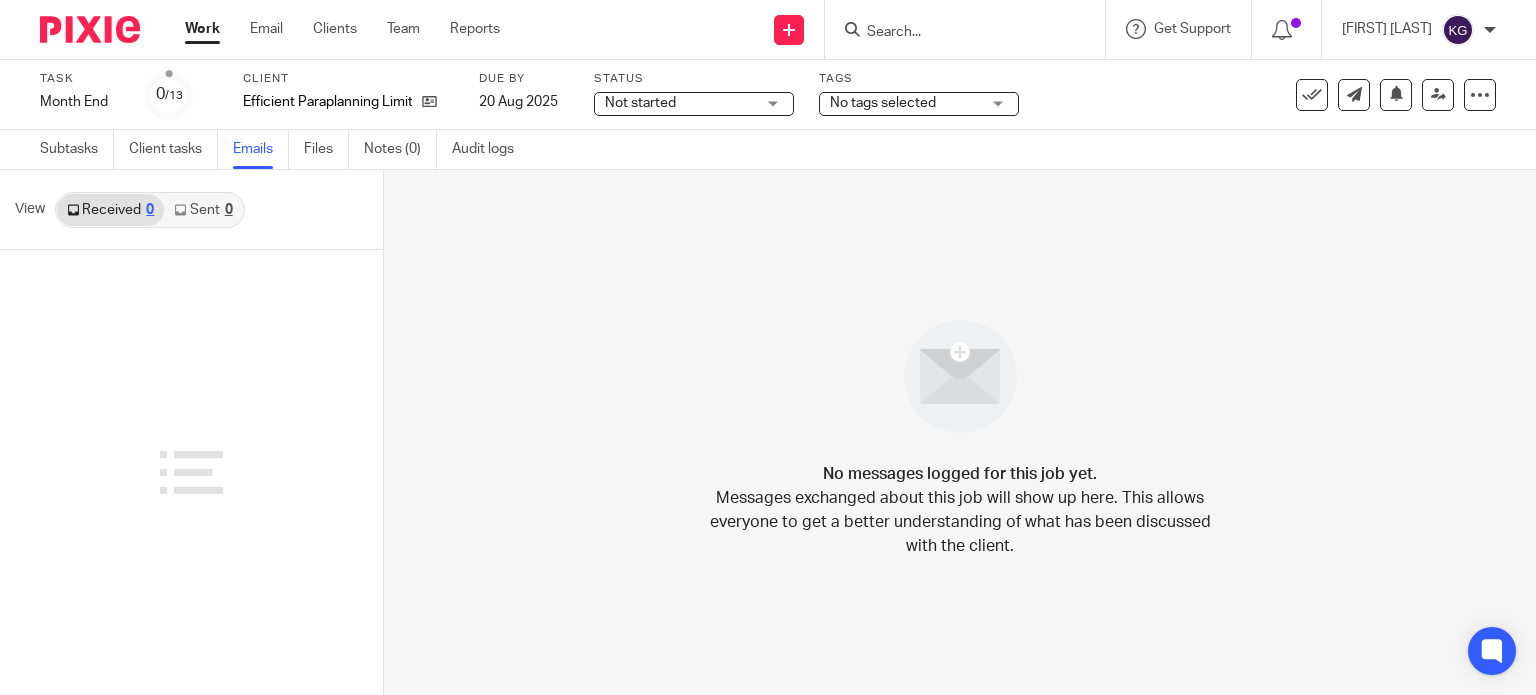 click on "Sent
0" at bounding box center [203, 210] 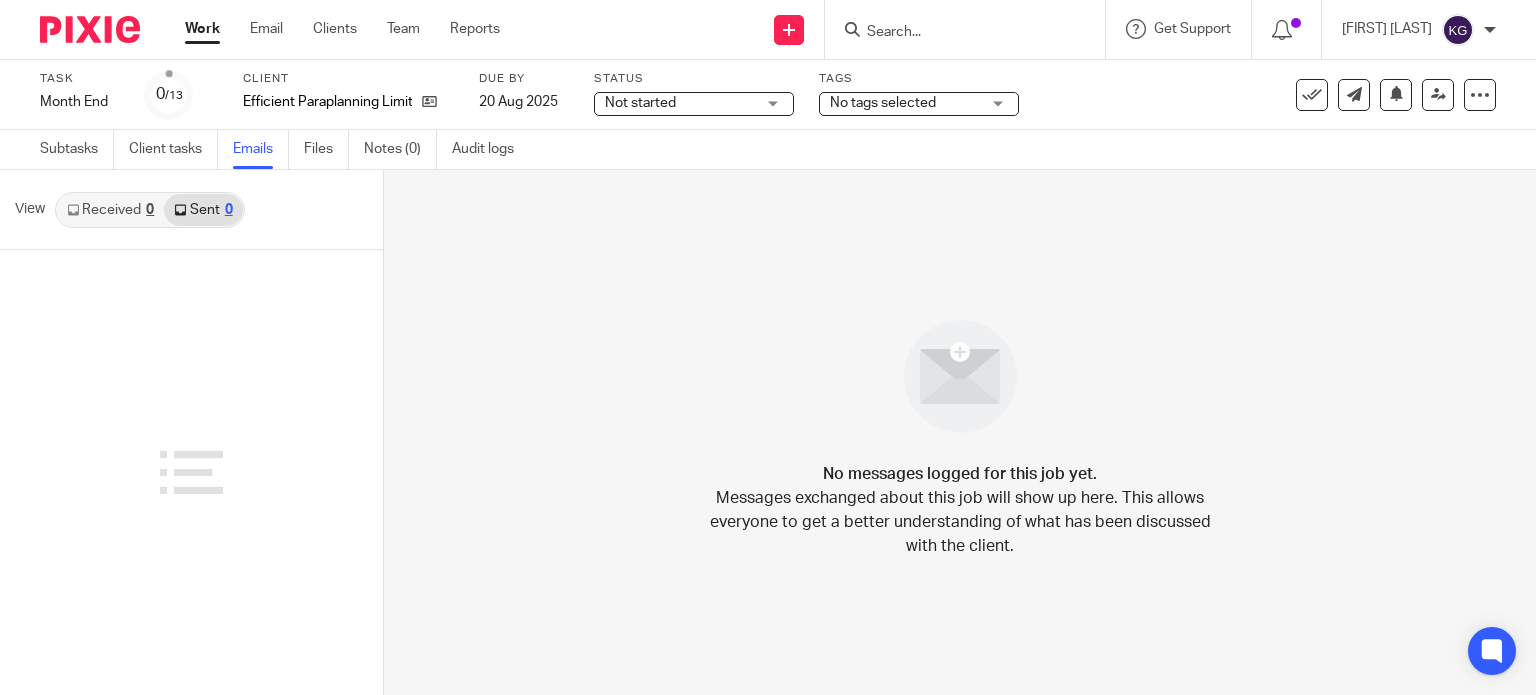 click on "Received
0" at bounding box center [110, 210] 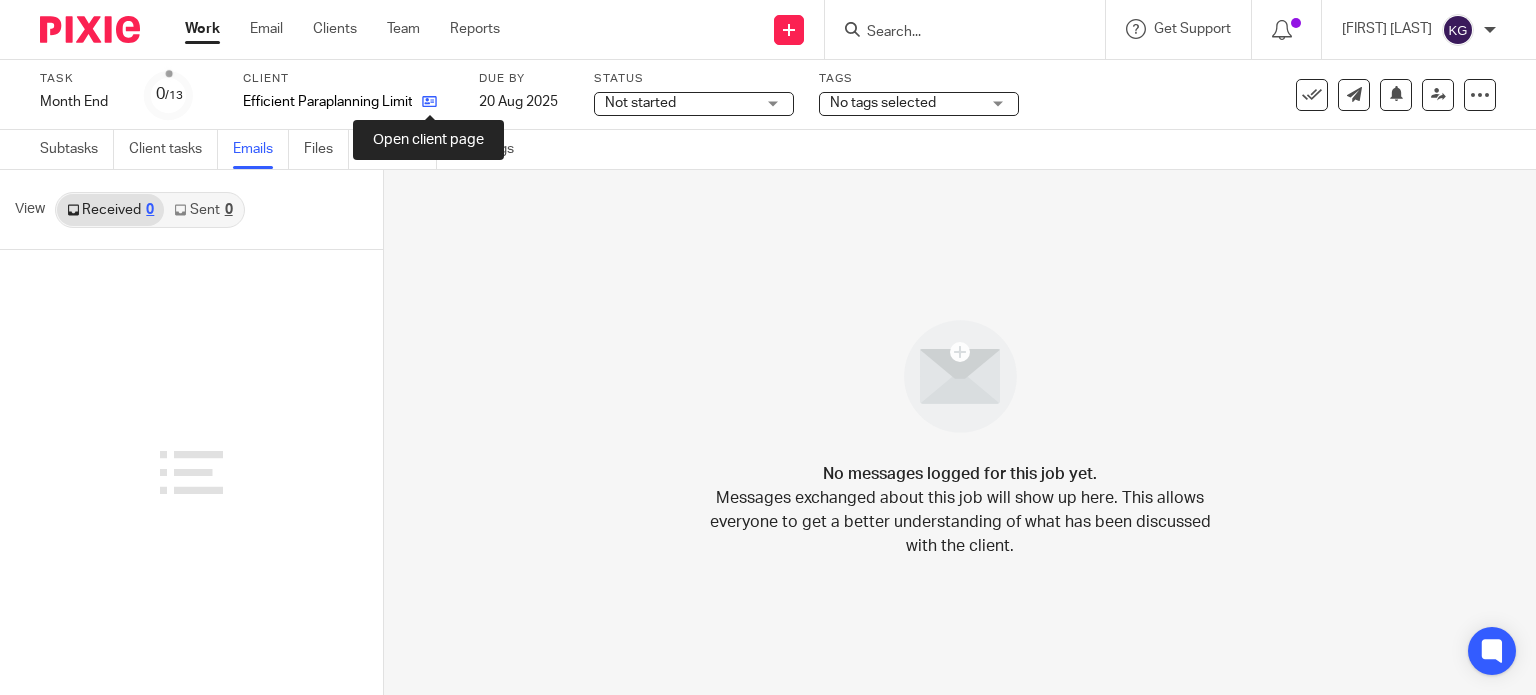 click at bounding box center [429, 101] 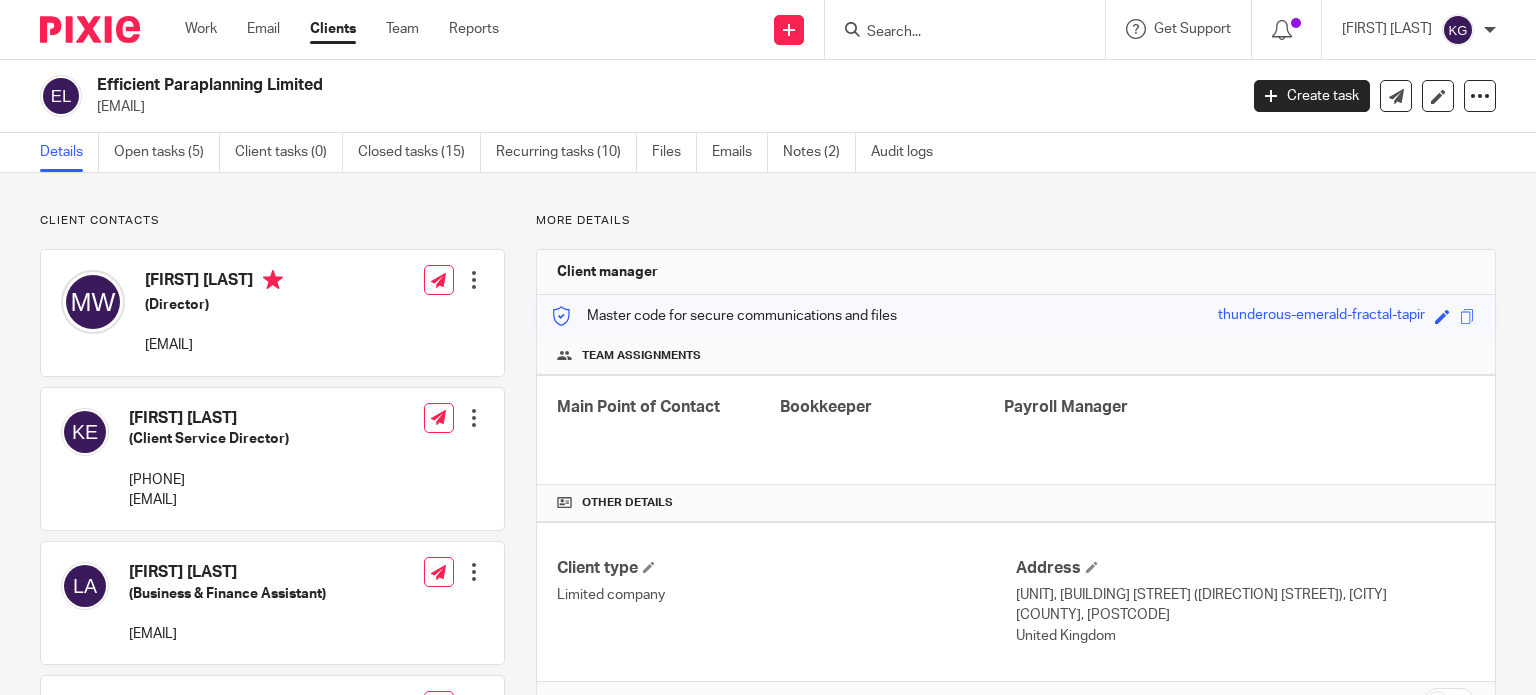 scroll, scrollTop: 0, scrollLeft: 0, axis: both 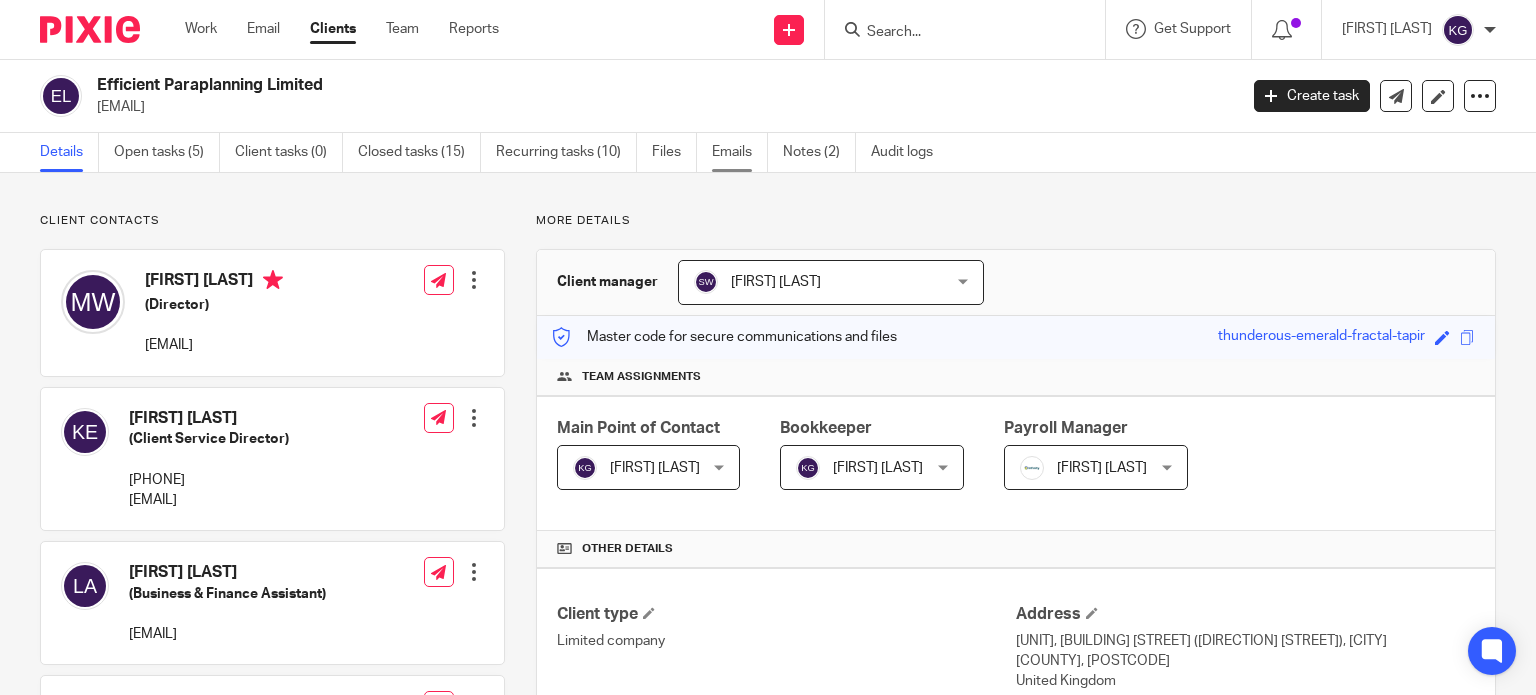 click on "Emails" at bounding box center [740, 152] 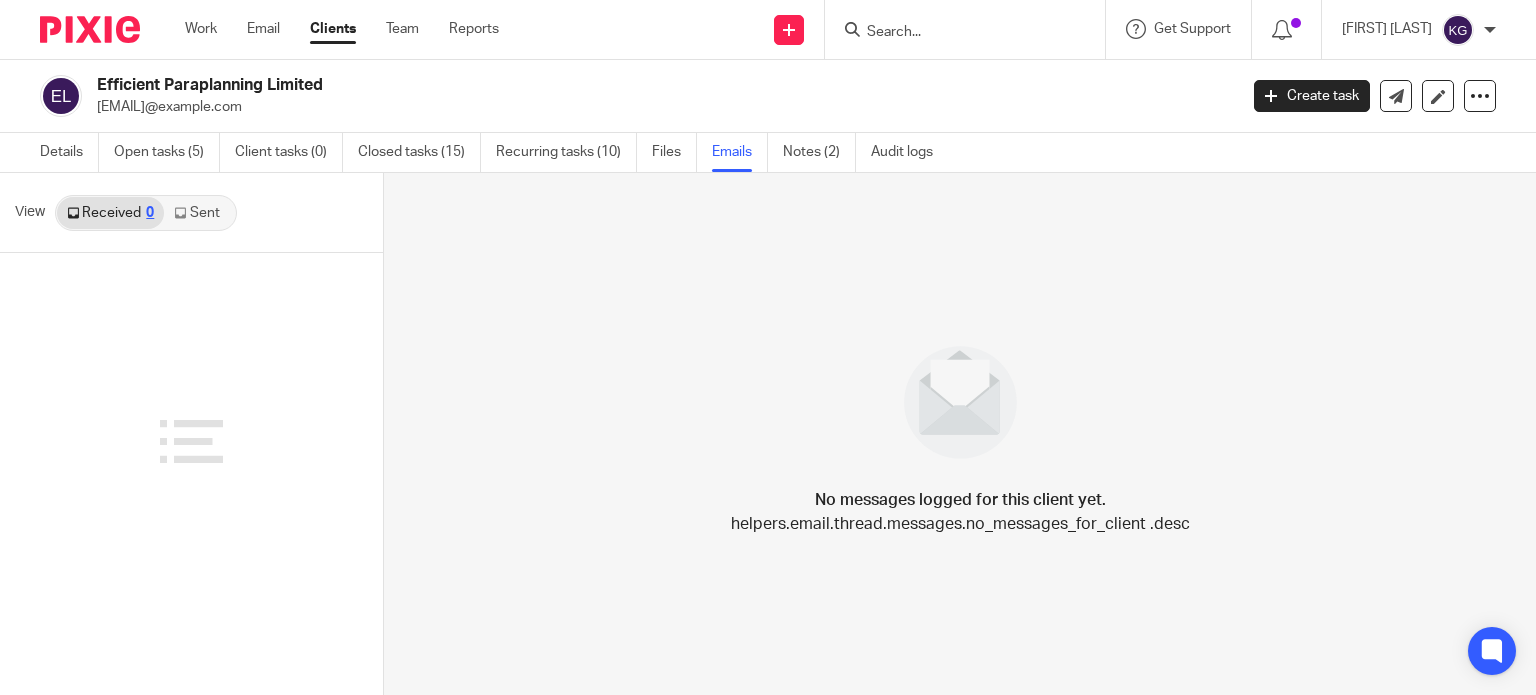 scroll, scrollTop: 0, scrollLeft: 0, axis: both 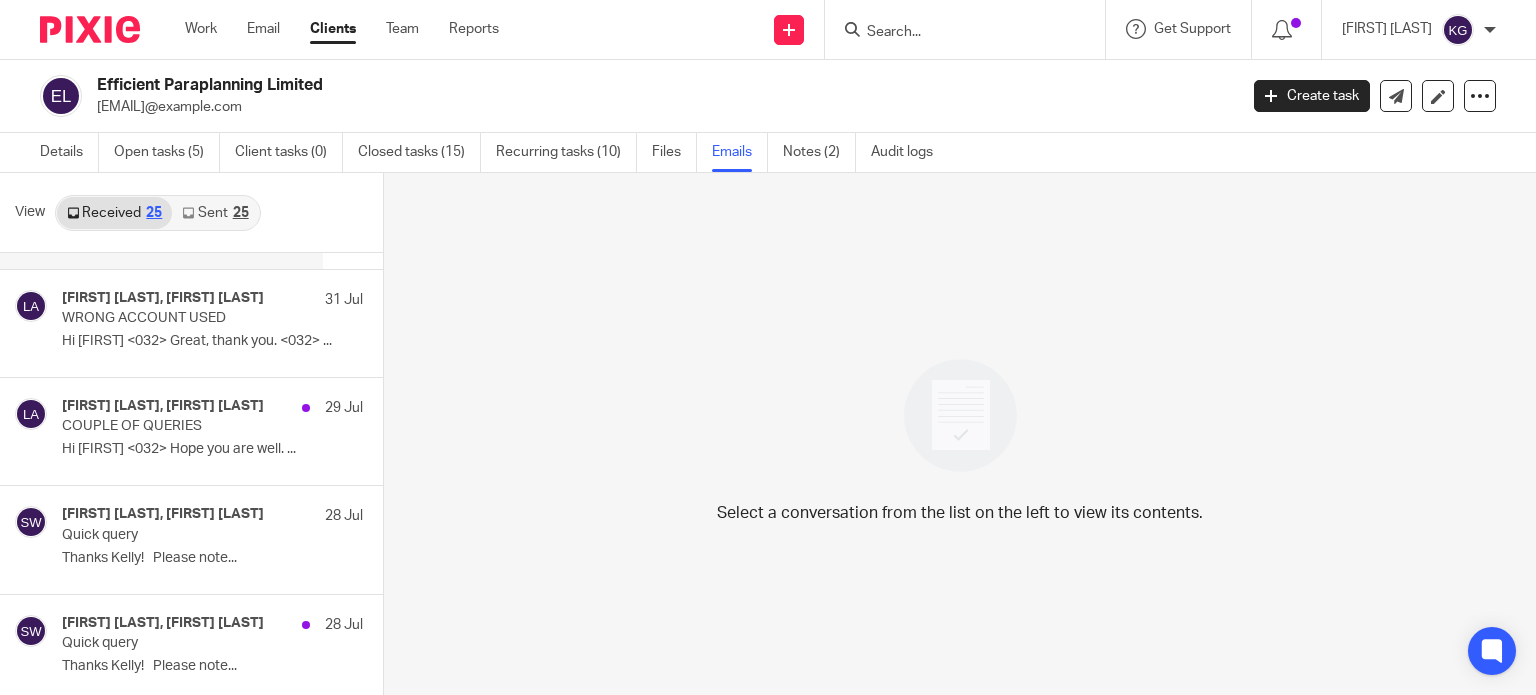 click on "Hi [FIRST]   <032>   Hope you are well.  ..." at bounding box center (212, 449) 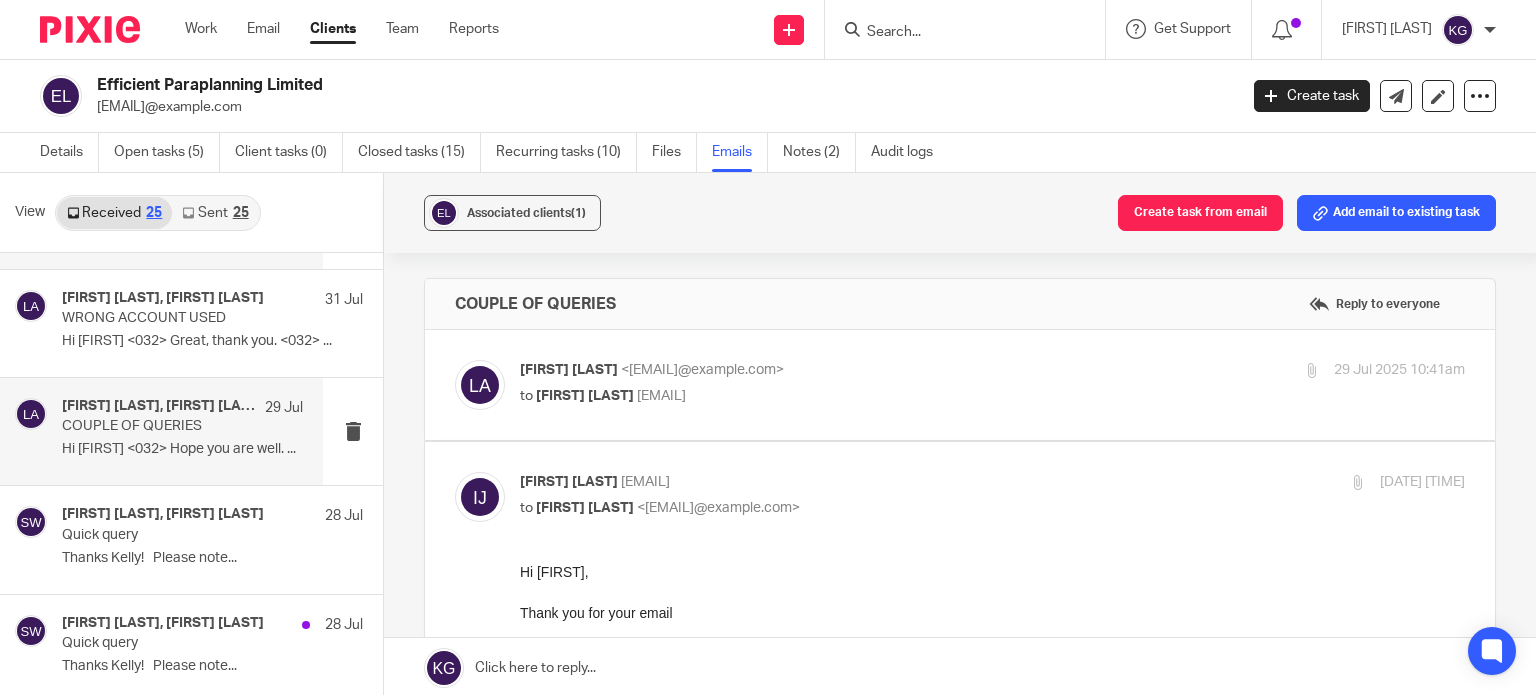 scroll, scrollTop: 0, scrollLeft: 0, axis: both 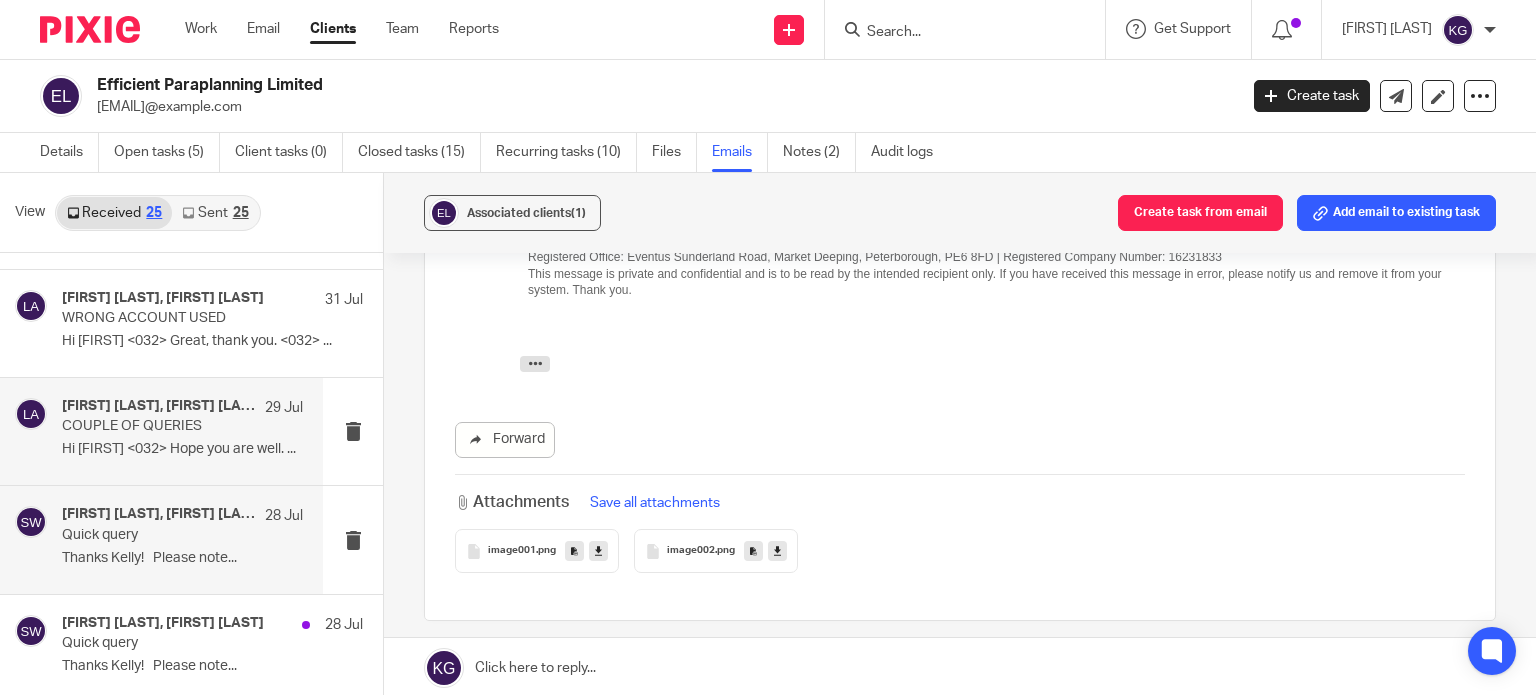 click on "Quick query" at bounding box center (158, 535) 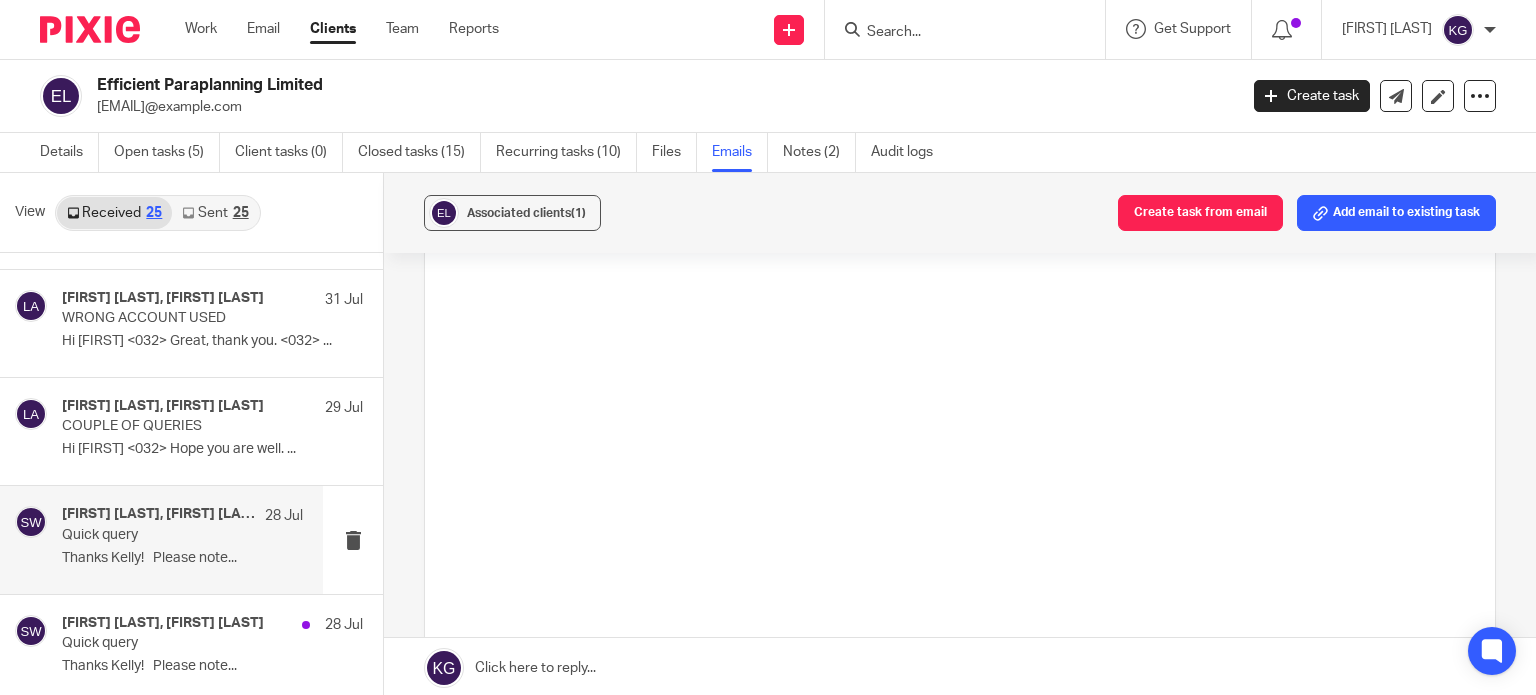 scroll, scrollTop: 0, scrollLeft: 0, axis: both 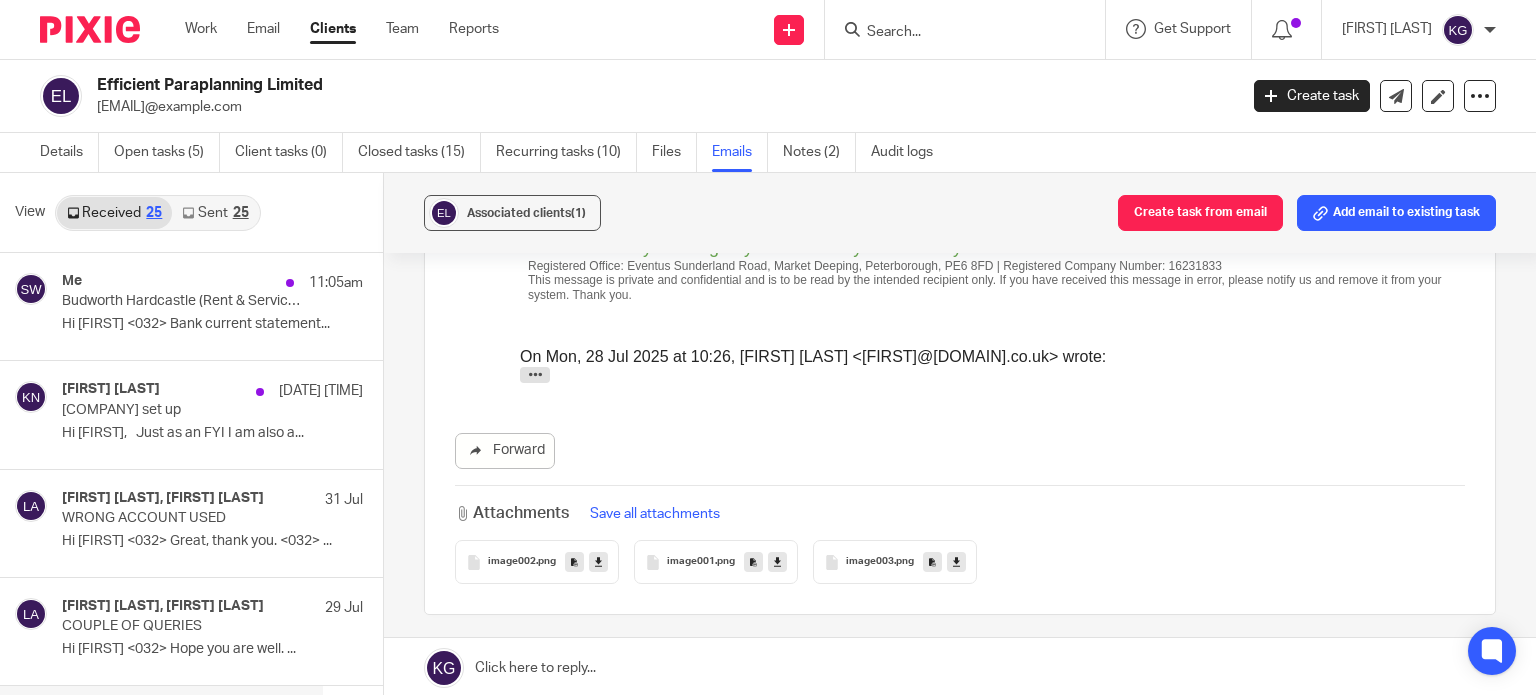 click on "Sent
25" at bounding box center (215, 213) 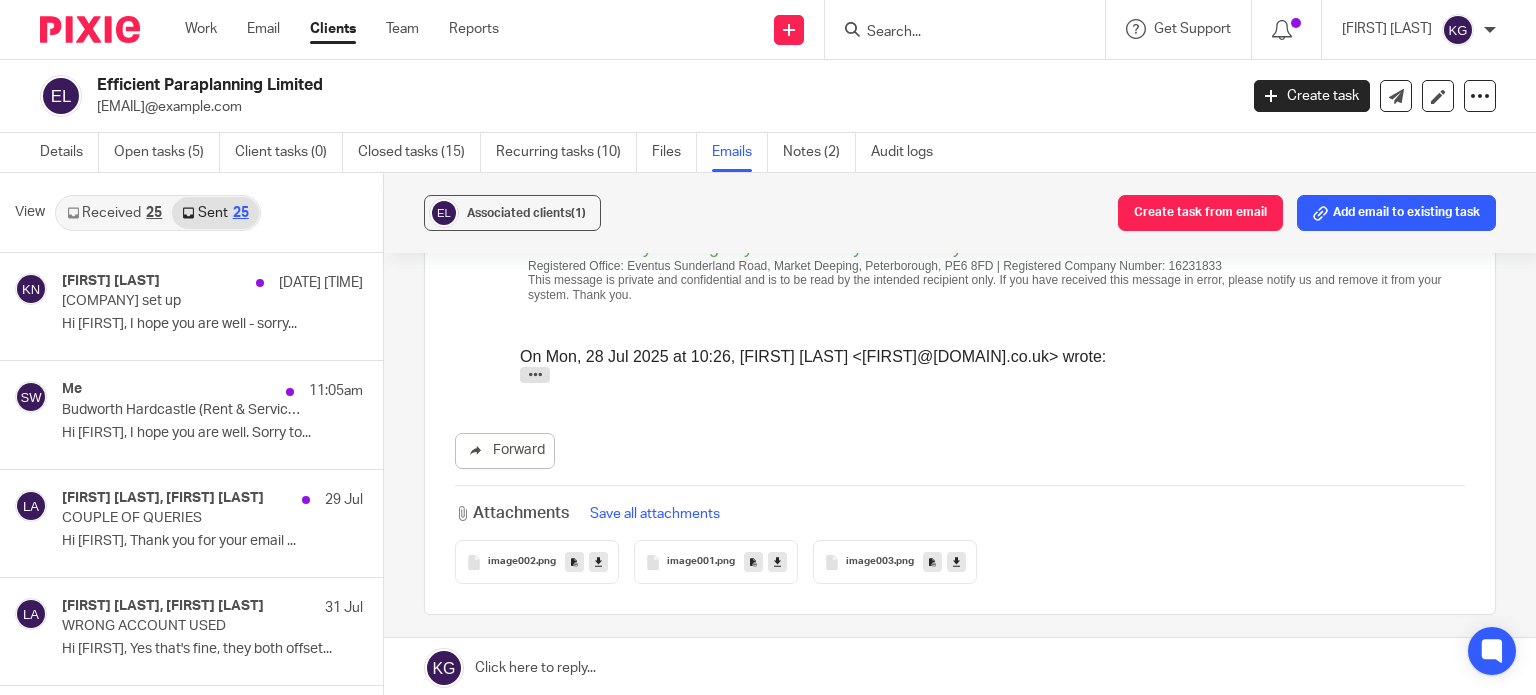 scroll, scrollTop: 3, scrollLeft: 0, axis: vertical 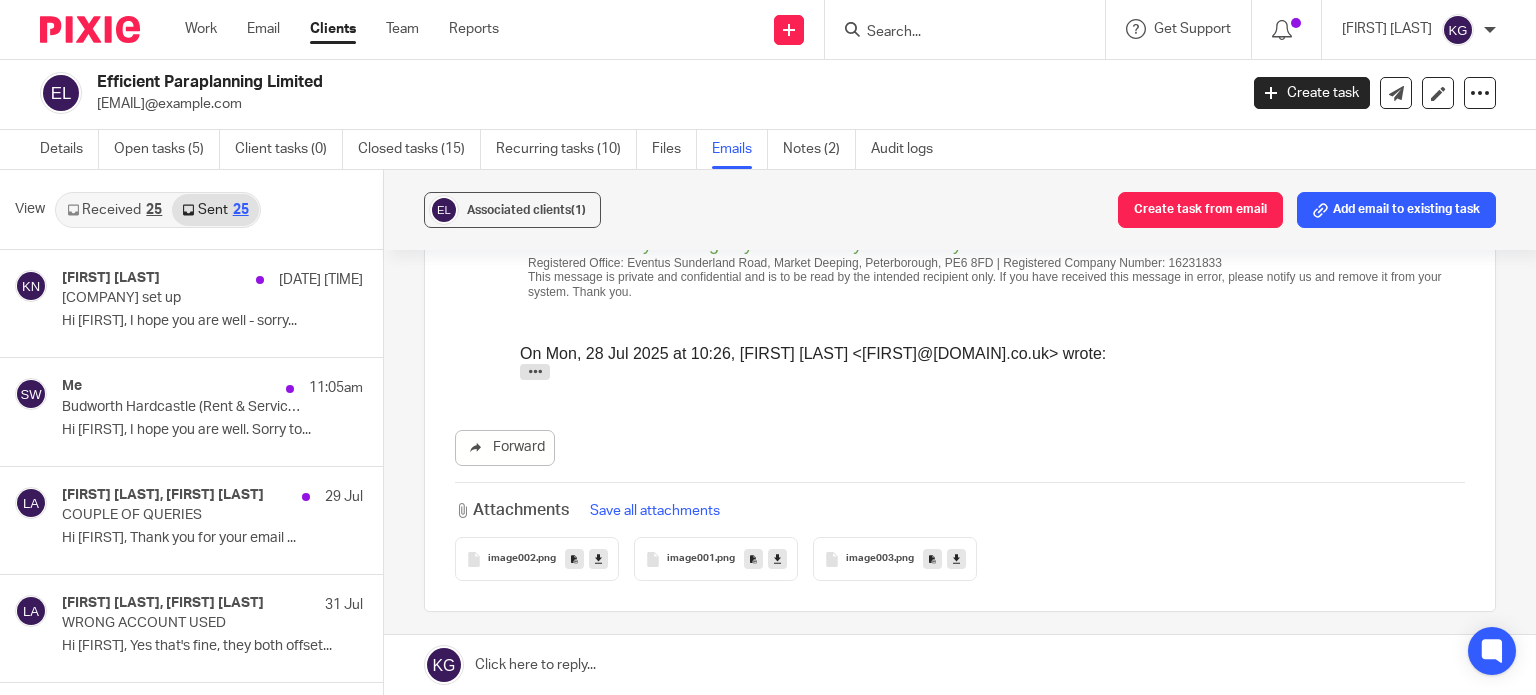 click on "Received
25" at bounding box center (114, 210) 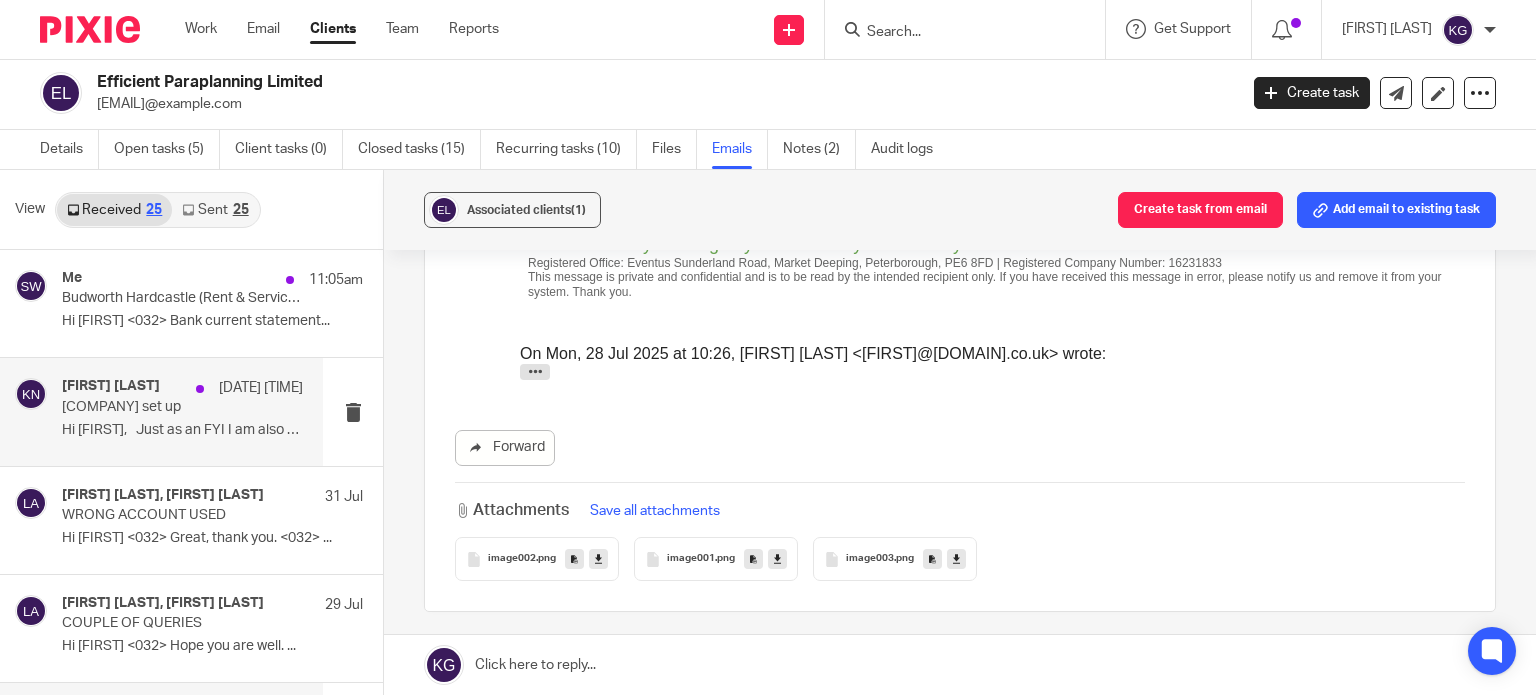 click on "[FIRST] [LAST]
[DATE] [TIME]" at bounding box center (182, 388) 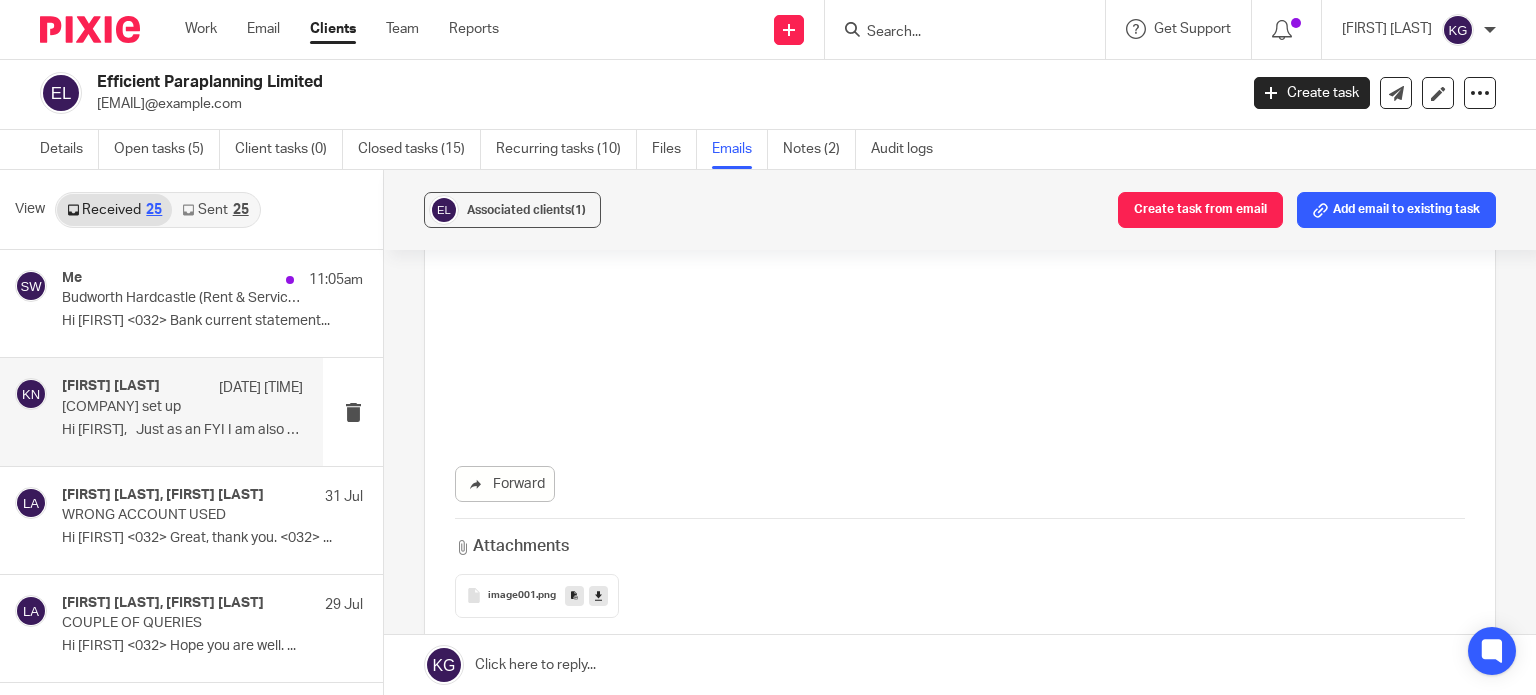 scroll, scrollTop: 0, scrollLeft: 0, axis: both 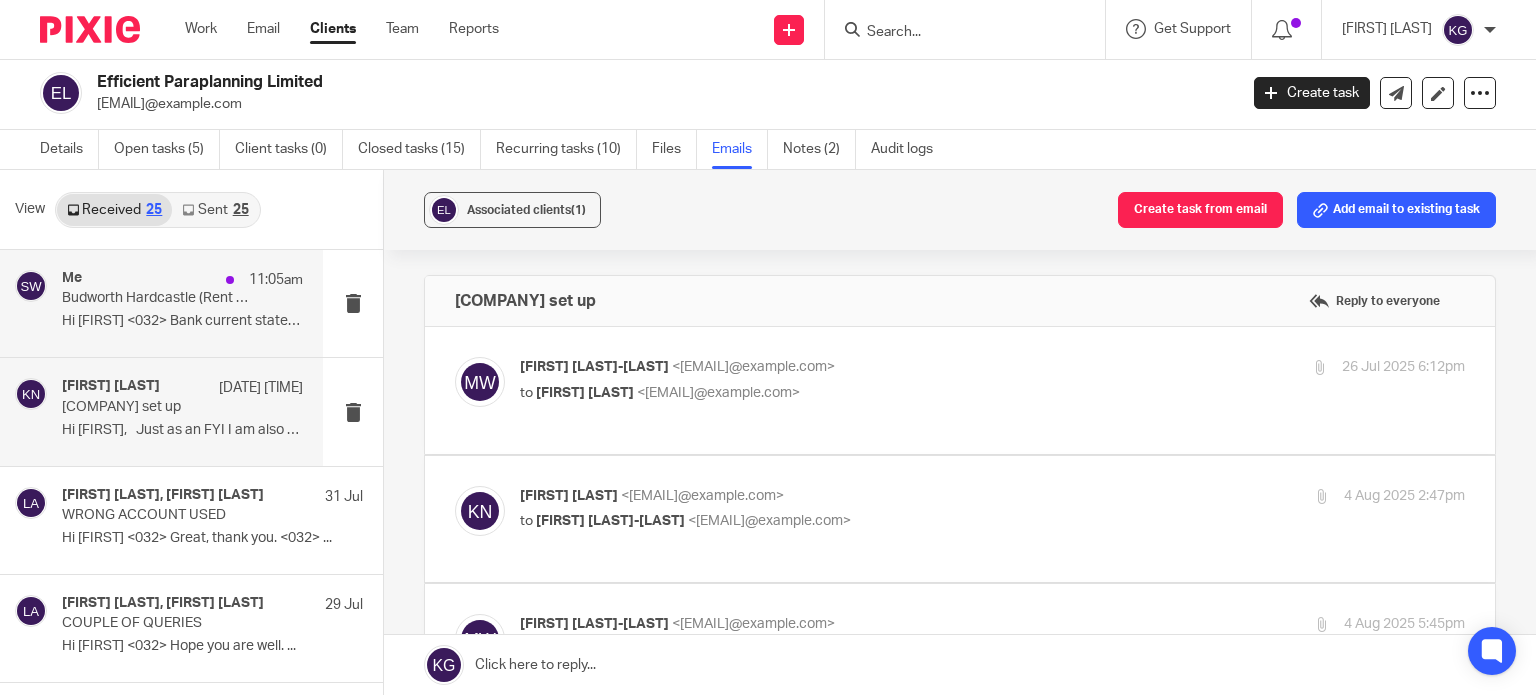click on "Hi [FIRST]   <032>   Bank current statement..." at bounding box center (182, 321) 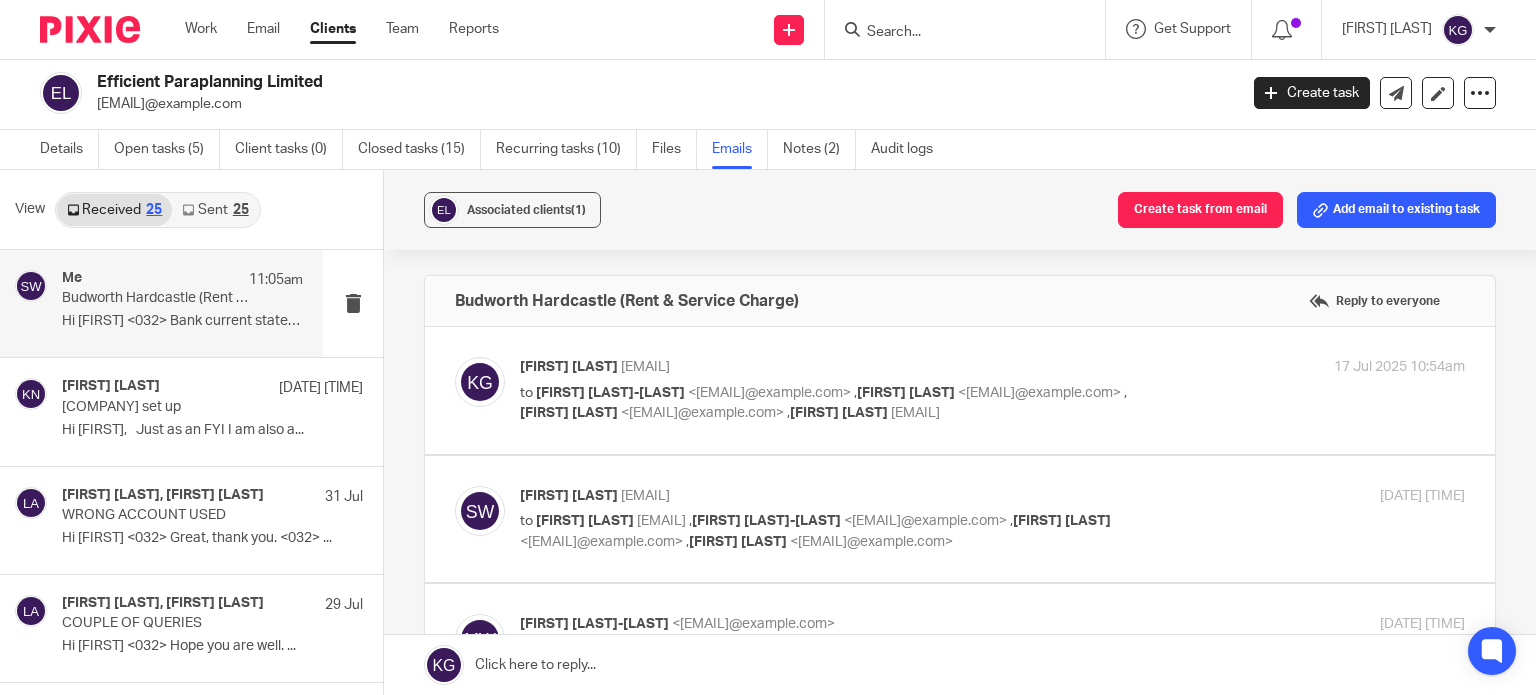 scroll, scrollTop: 0, scrollLeft: 0, axis: both 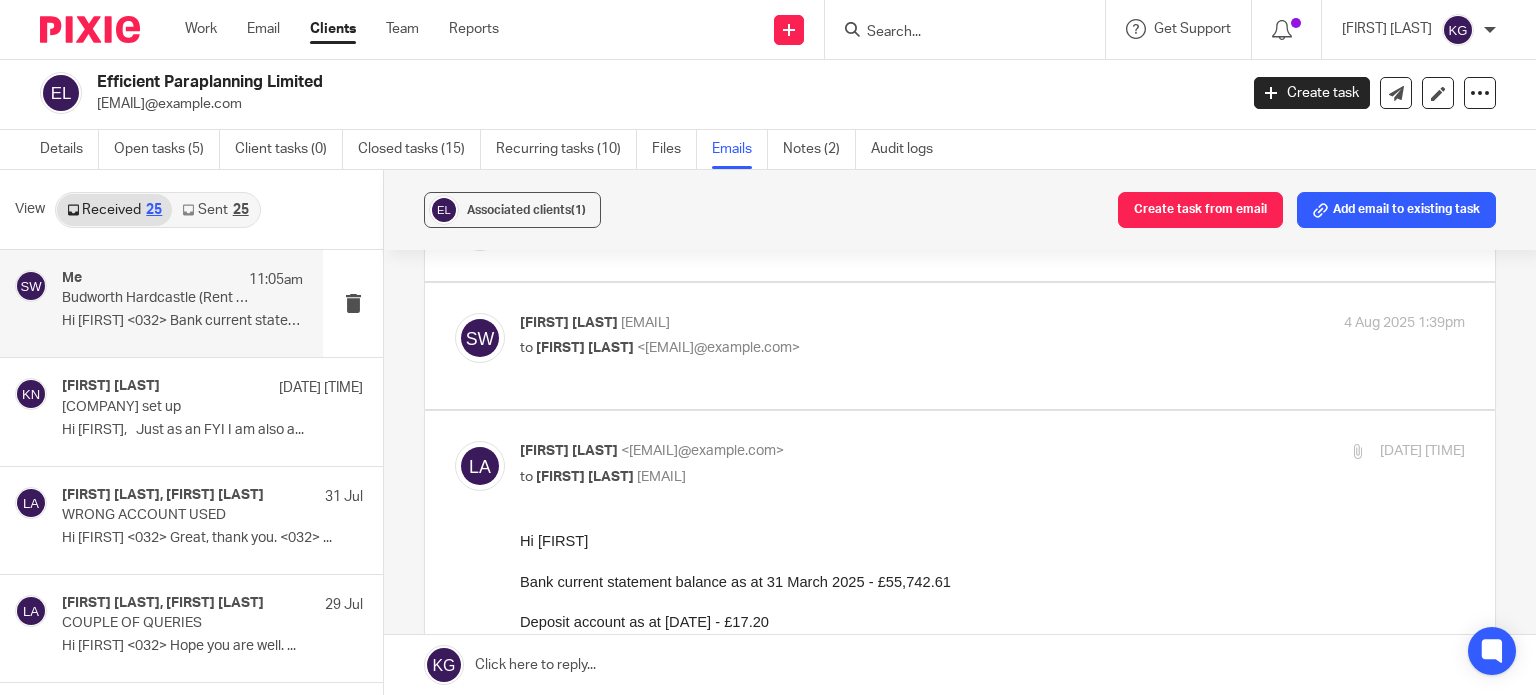 click on "[FIRST] [LAST]
<[EMAIL]@example.com>" at bounding box center [835, 323] 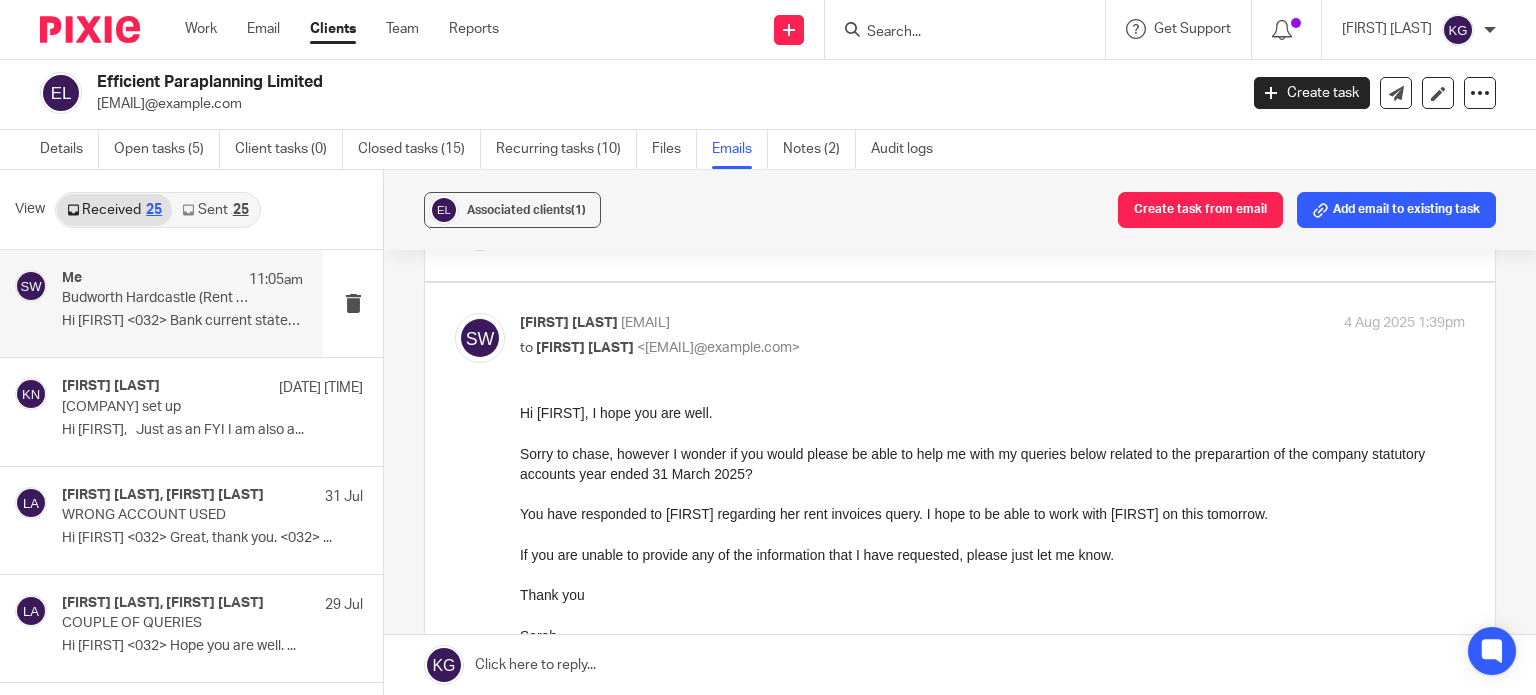 scroll, scrollTop: 0, scrollLeft: 0, axis: both 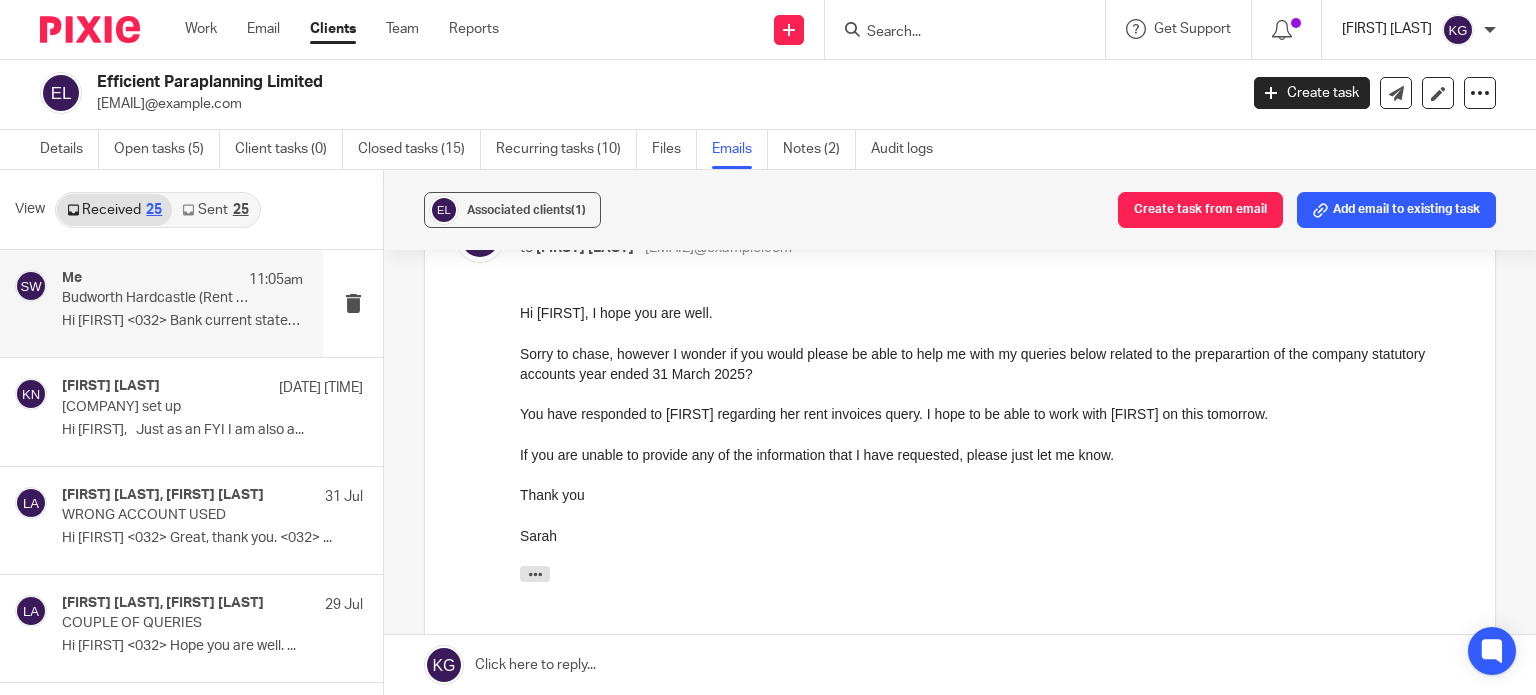 click on "[FIRST] [LAST]" at bounding box center (1387, 29) 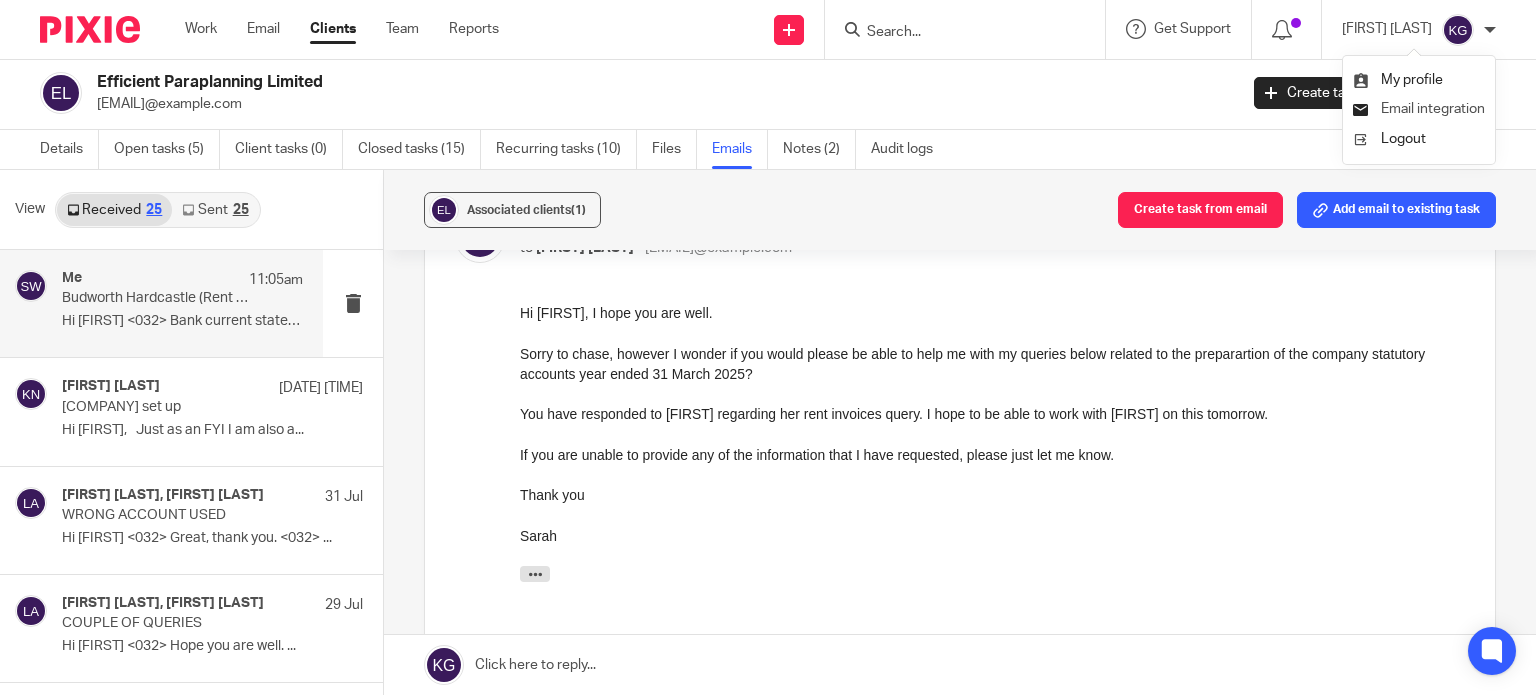 click on "Email integration" at bounding box center (1433, 109) 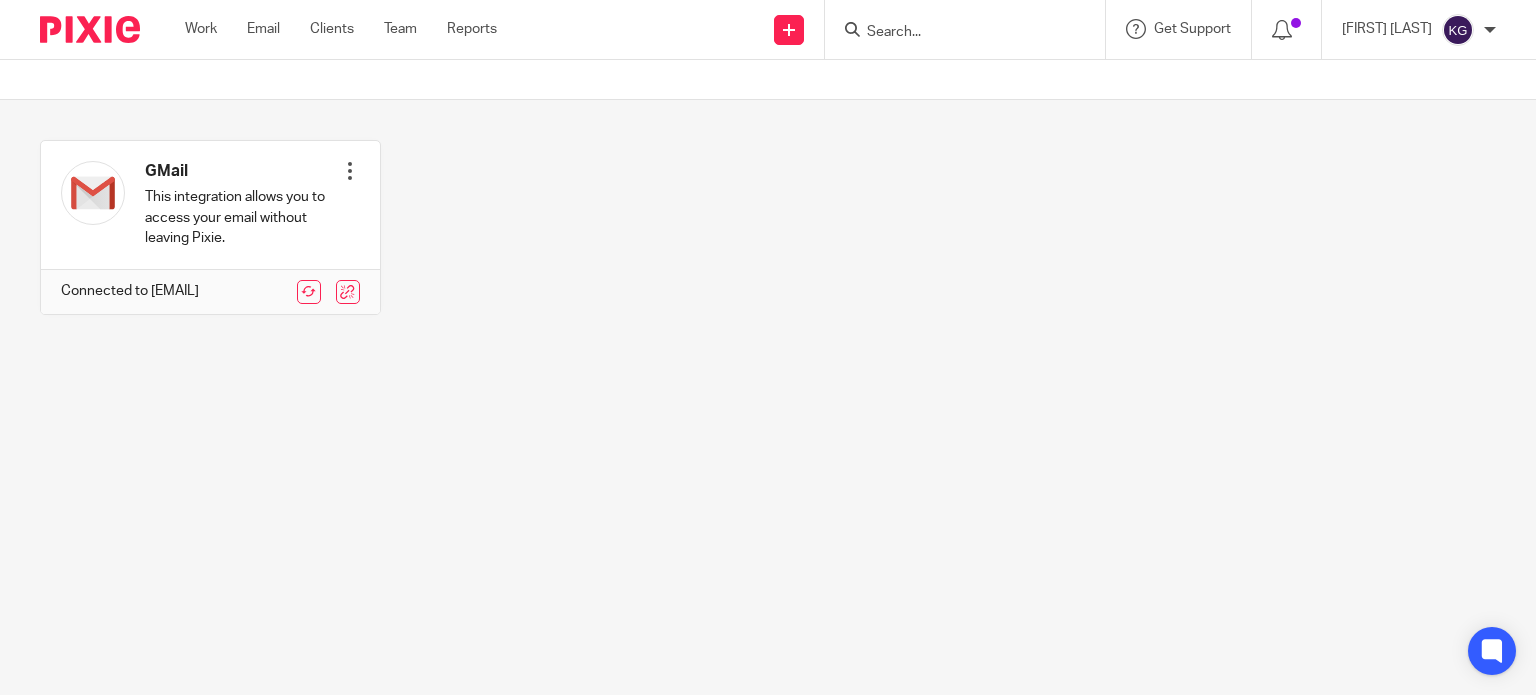scroll, scrollTop: 0, scrollLeft: 0, axis: both 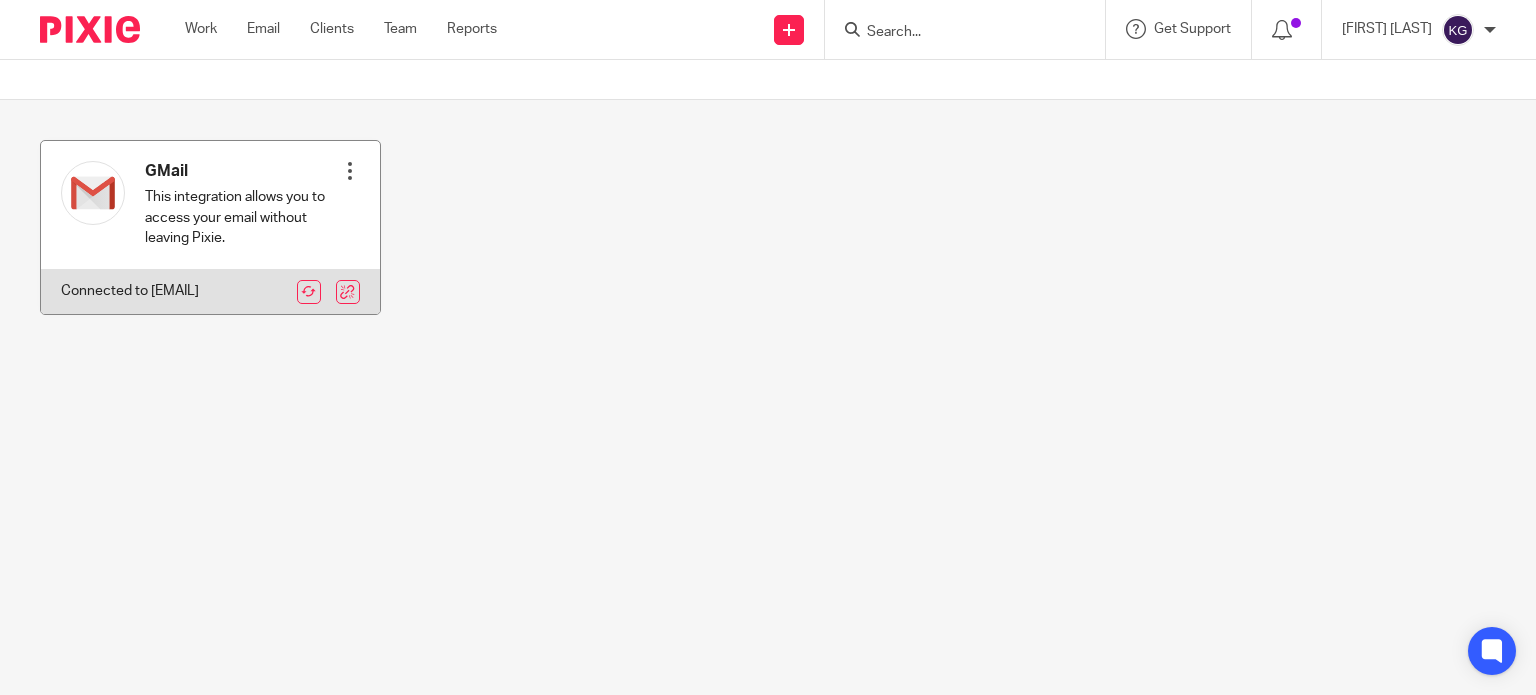 click at bounding box center (350, 171) 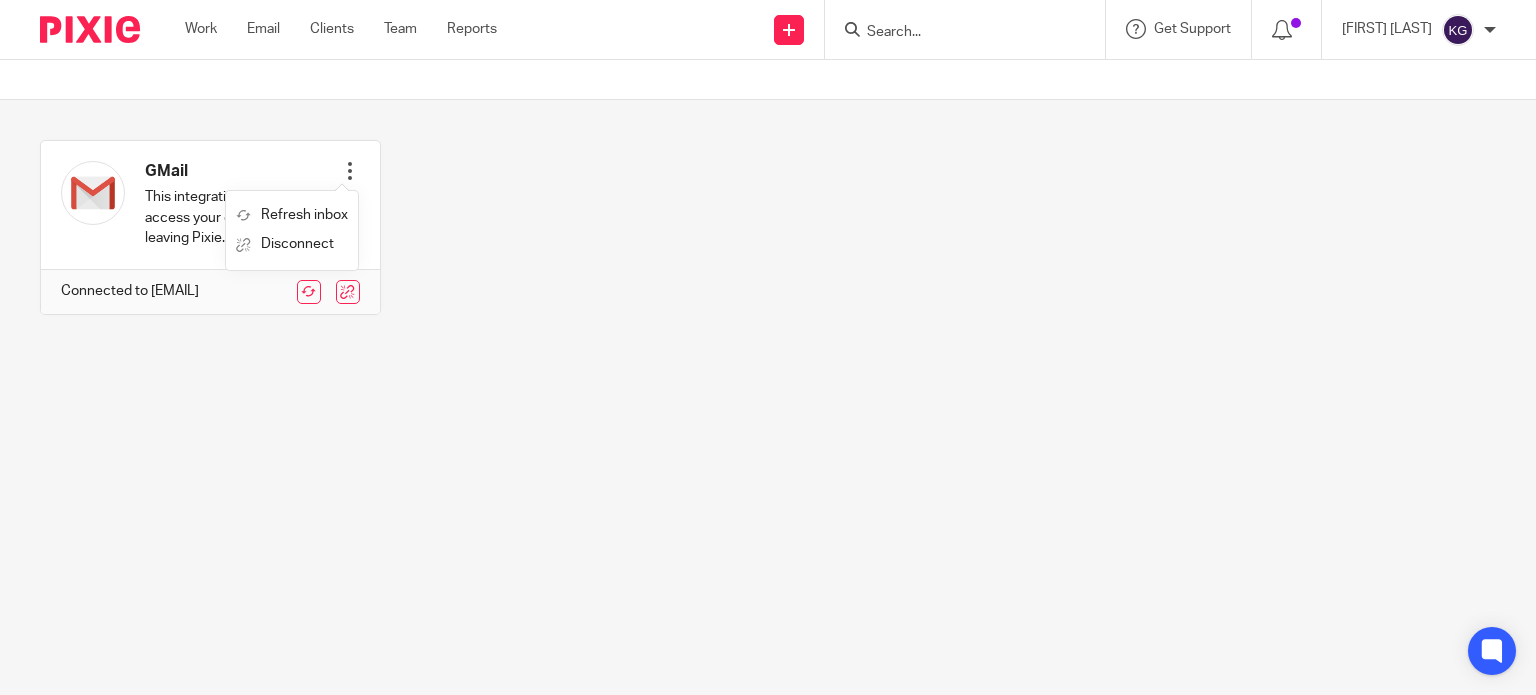 click on "GMail
This integration allows you to access your email without leaving Pixie.
Refresh inbox
Disconnect
Connected to kelly@infinity-accounting.co.uk" at bounding box center (752, 242) 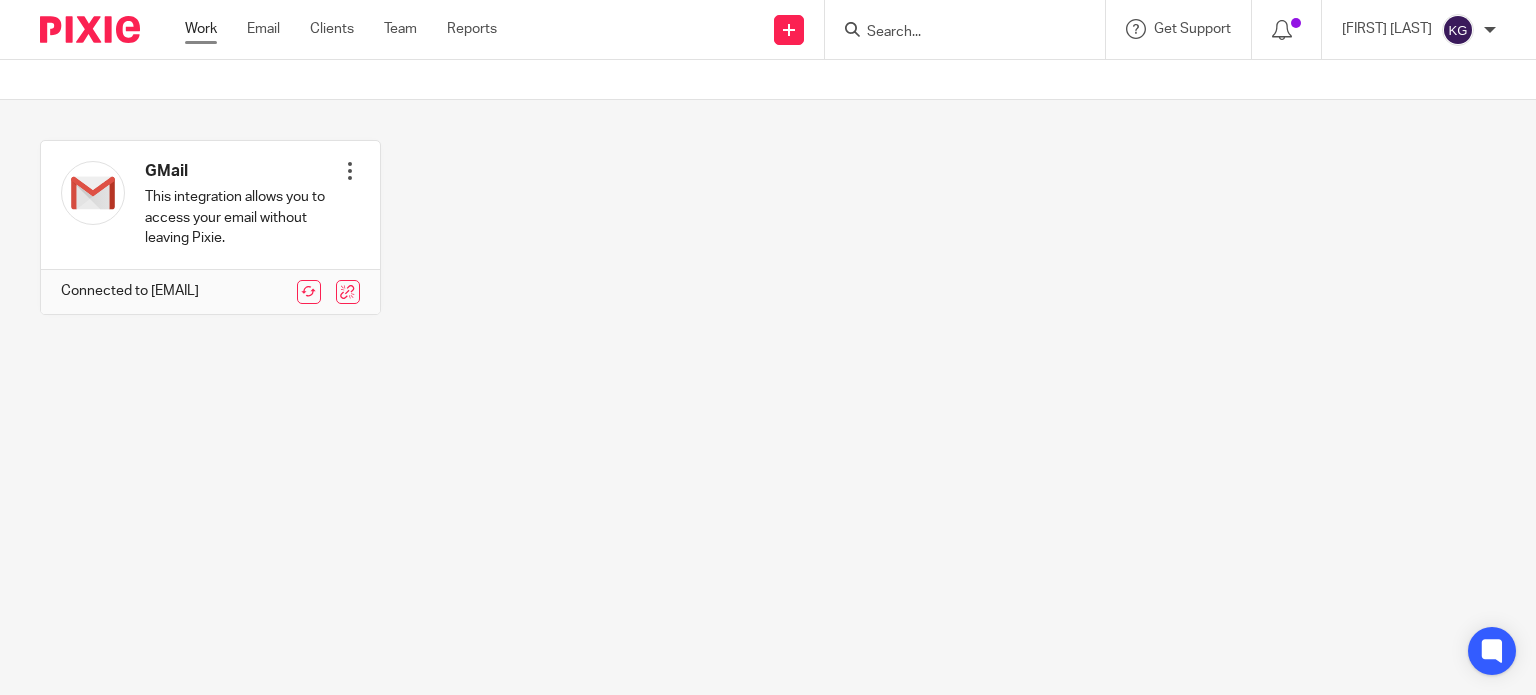 click on "Work" at bounding box center (201, 29) 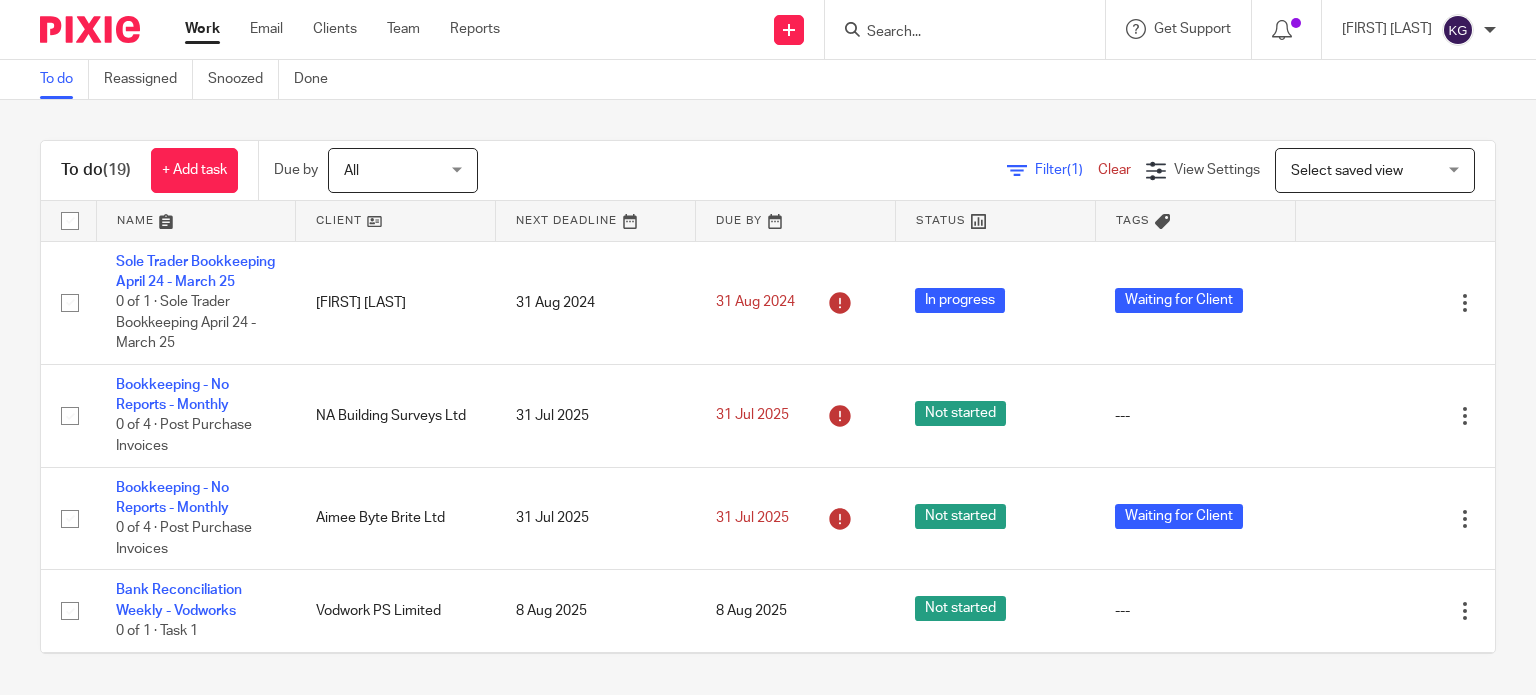 scroll, scrollTop: 0, scrollLeft: 0, axis: both 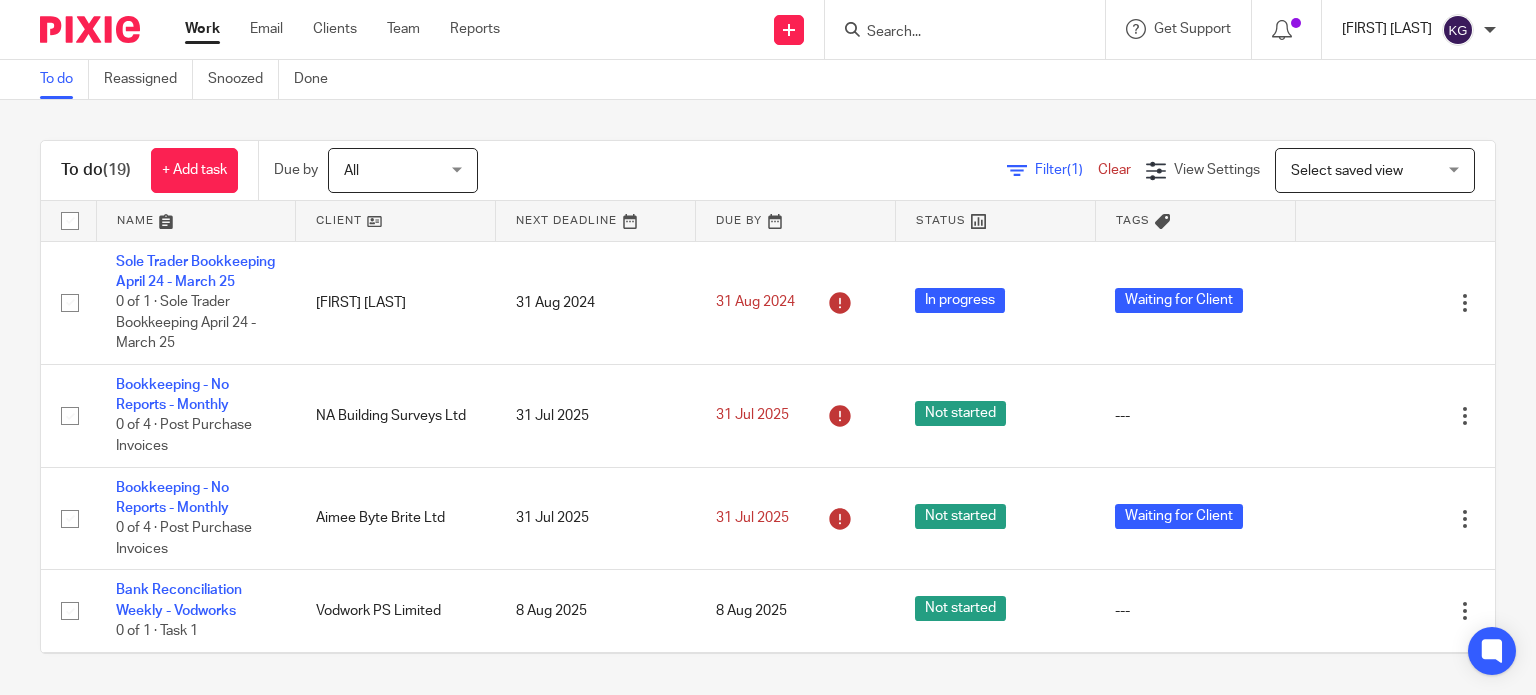 click on "[FIRST] [LAST]" at bounding box center (1387, 29) 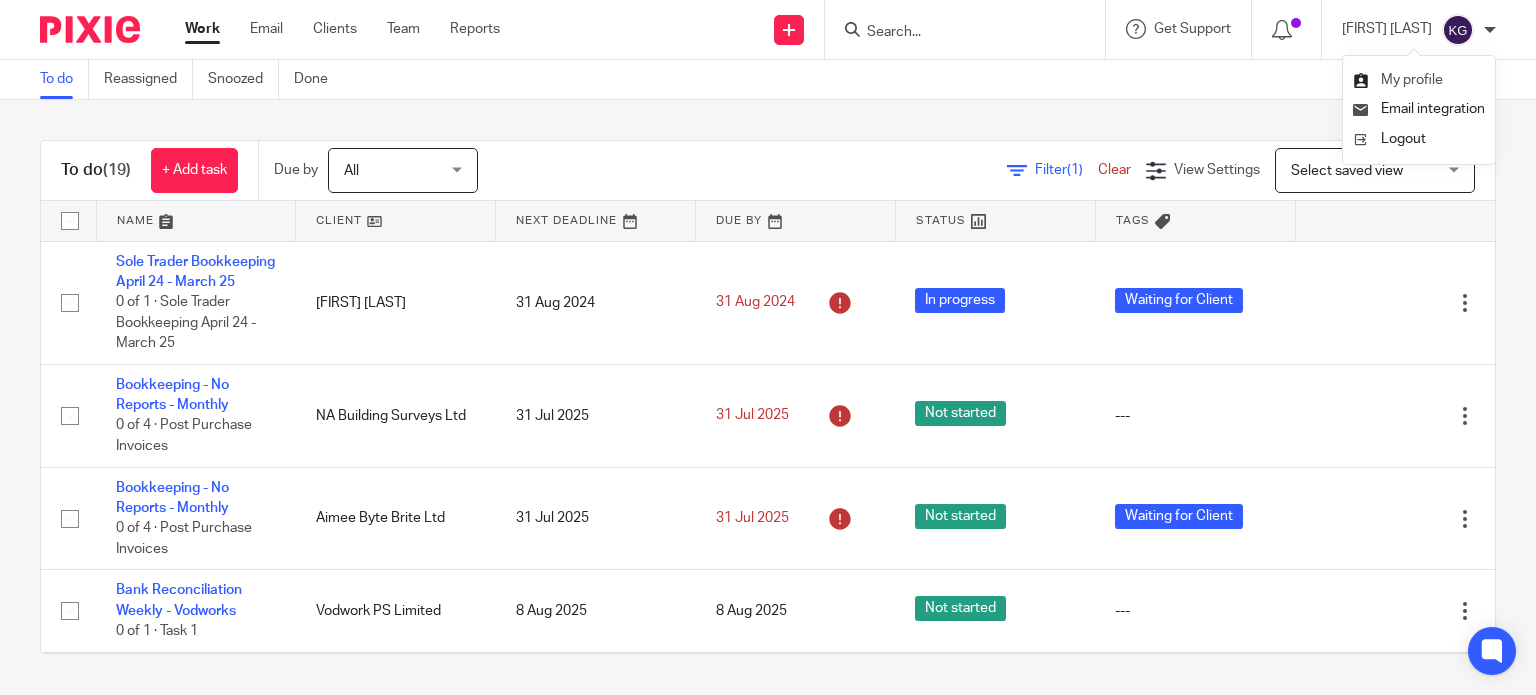 click on "My profile" at bounding box center (1412, 80) 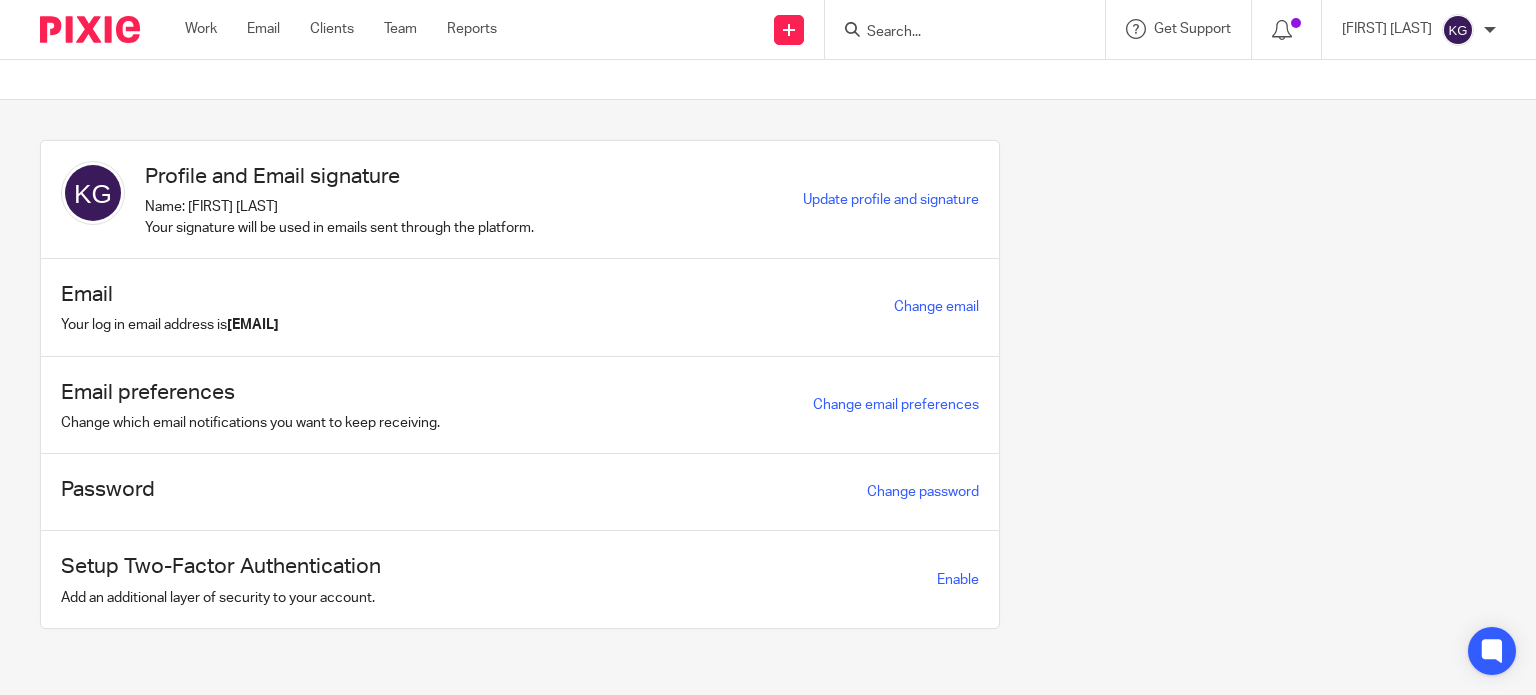 scroll, scrollTop: 0, scrollLeft: 0, axis: both 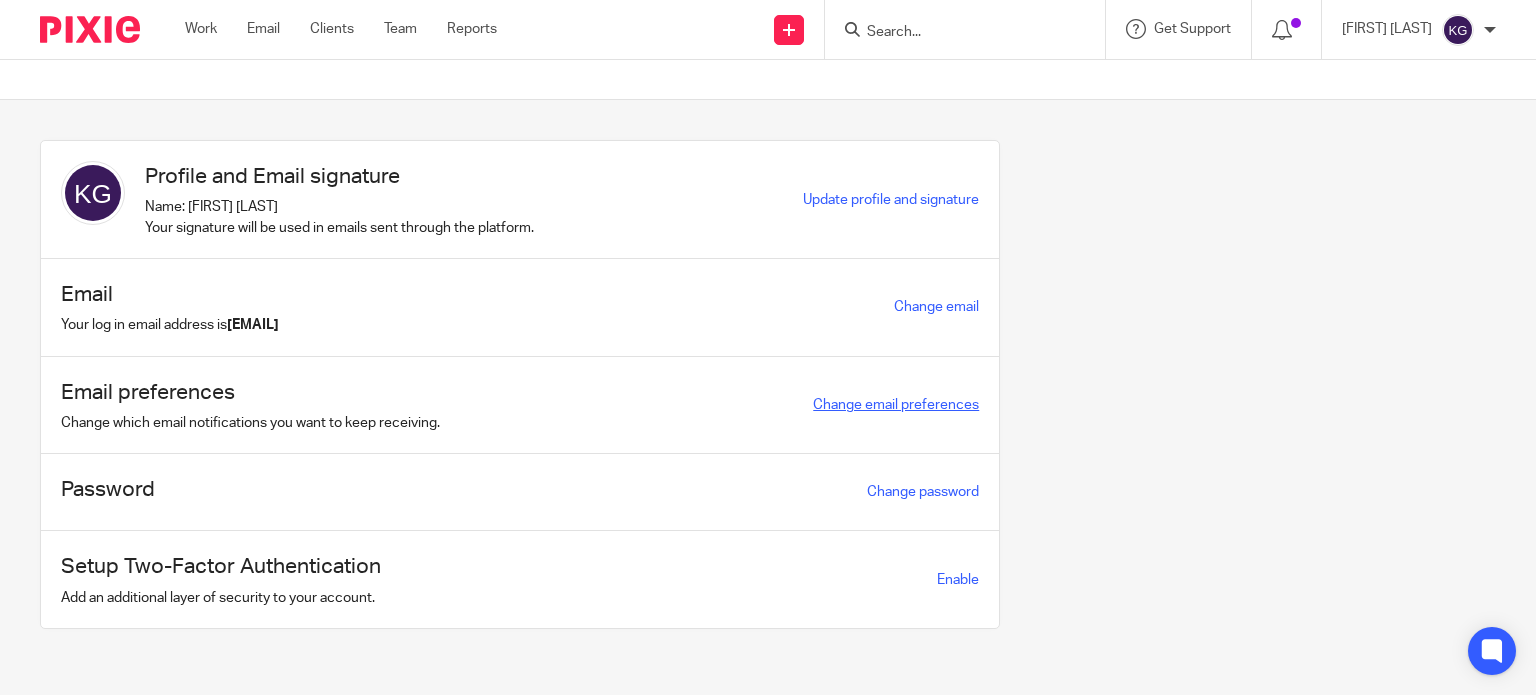 click on "Change email preferences" at bounding box center [896, 405] 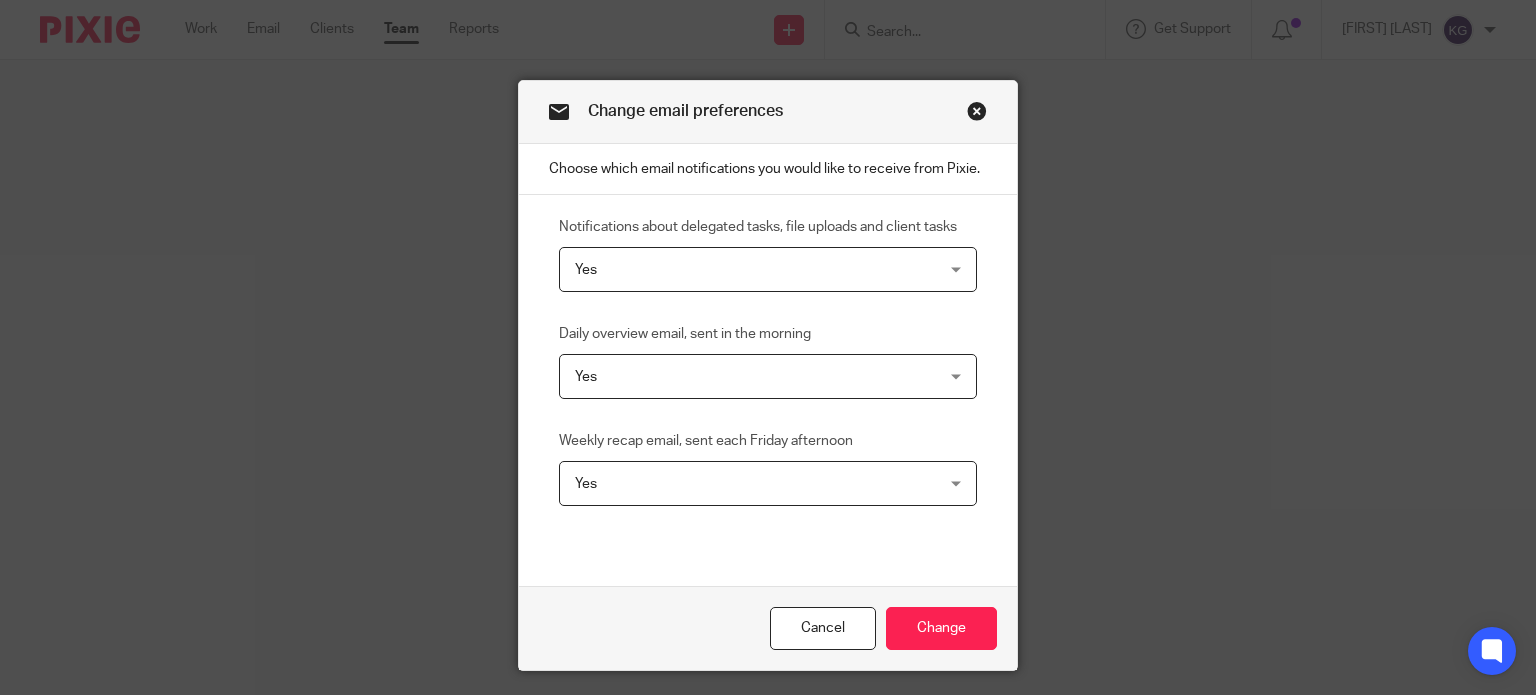 scroll, scrollTop: 0, scrollLeft: 0, axis: both 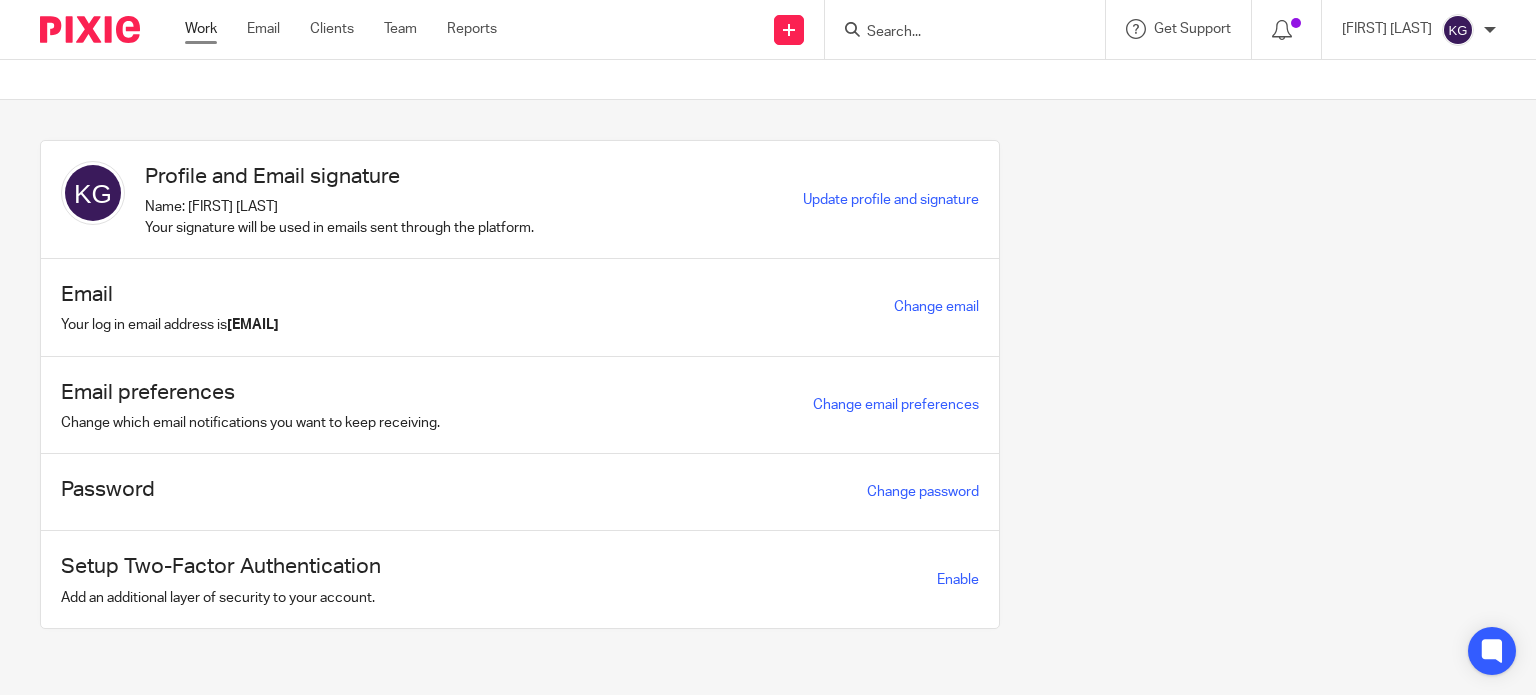 click on "Work" at bounding box center [201, 29] 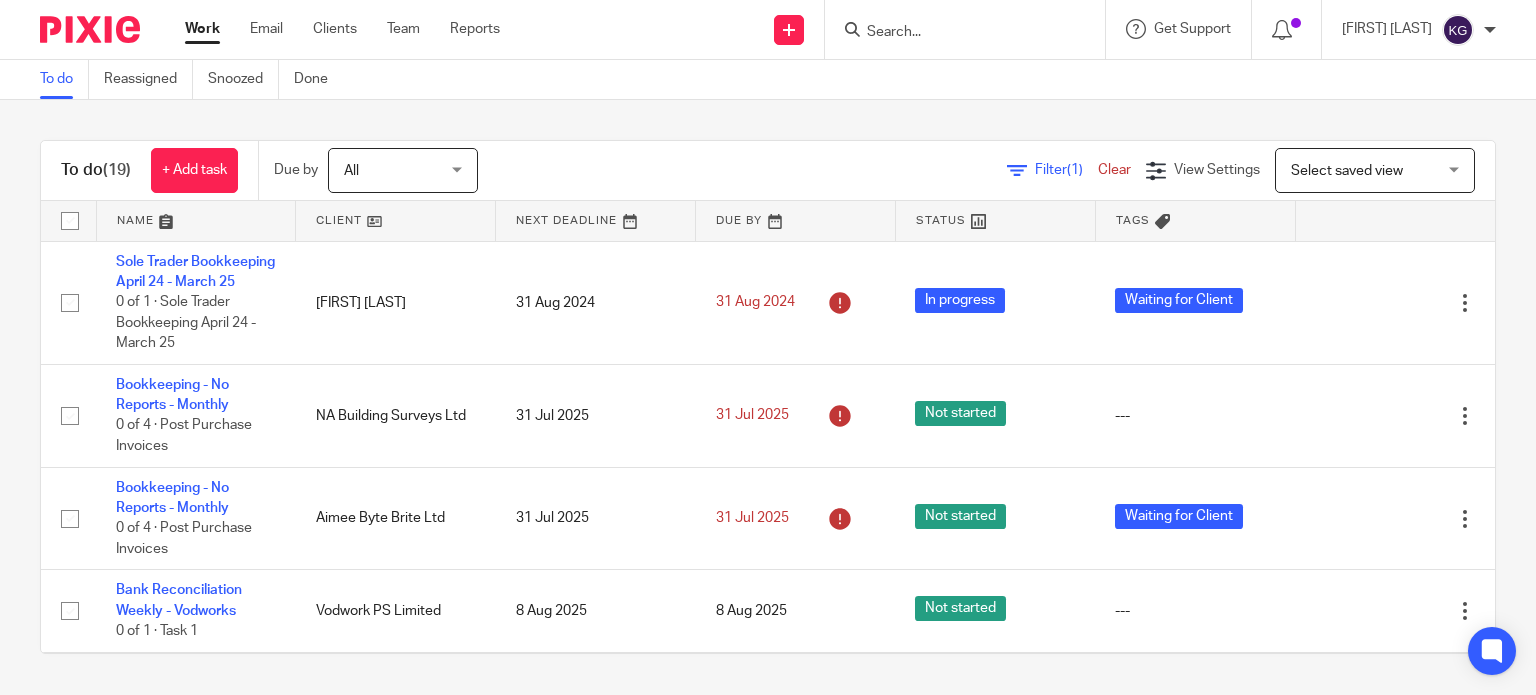scroll, scrollTop: 0, scrollLeft: 0, axis: both 